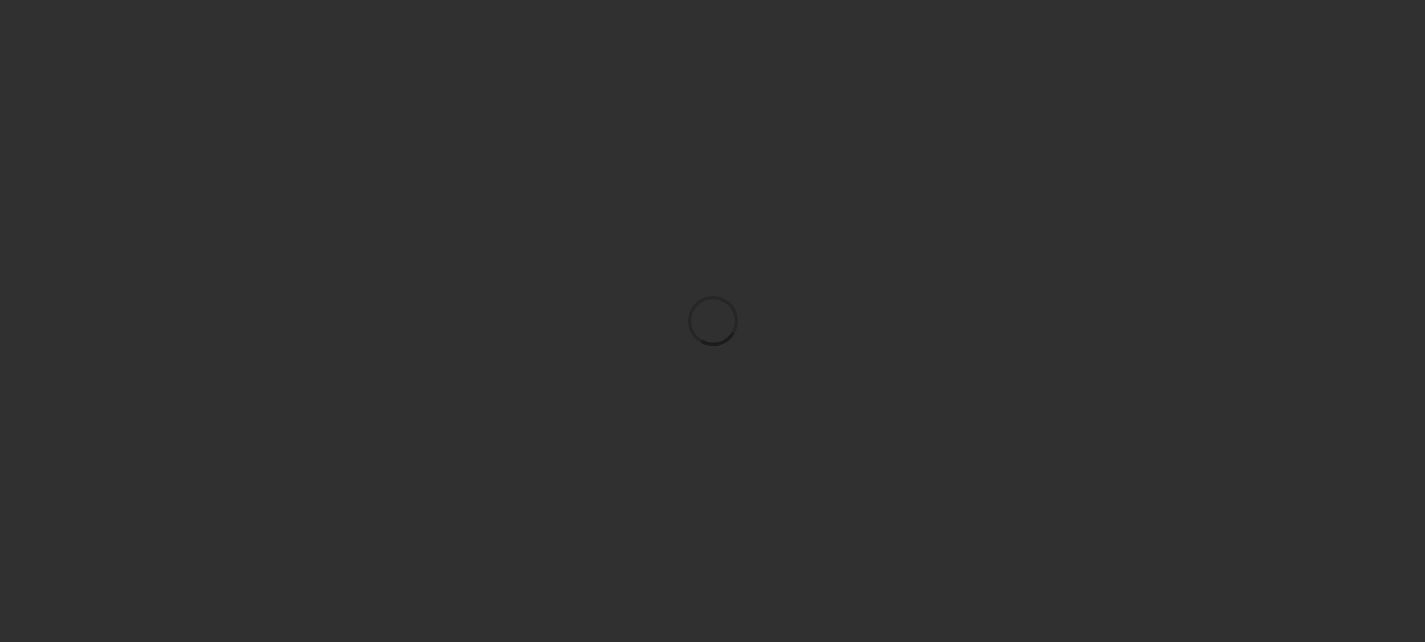 scroll, scrollTop: 0, scrollLeft: 0, axis: both 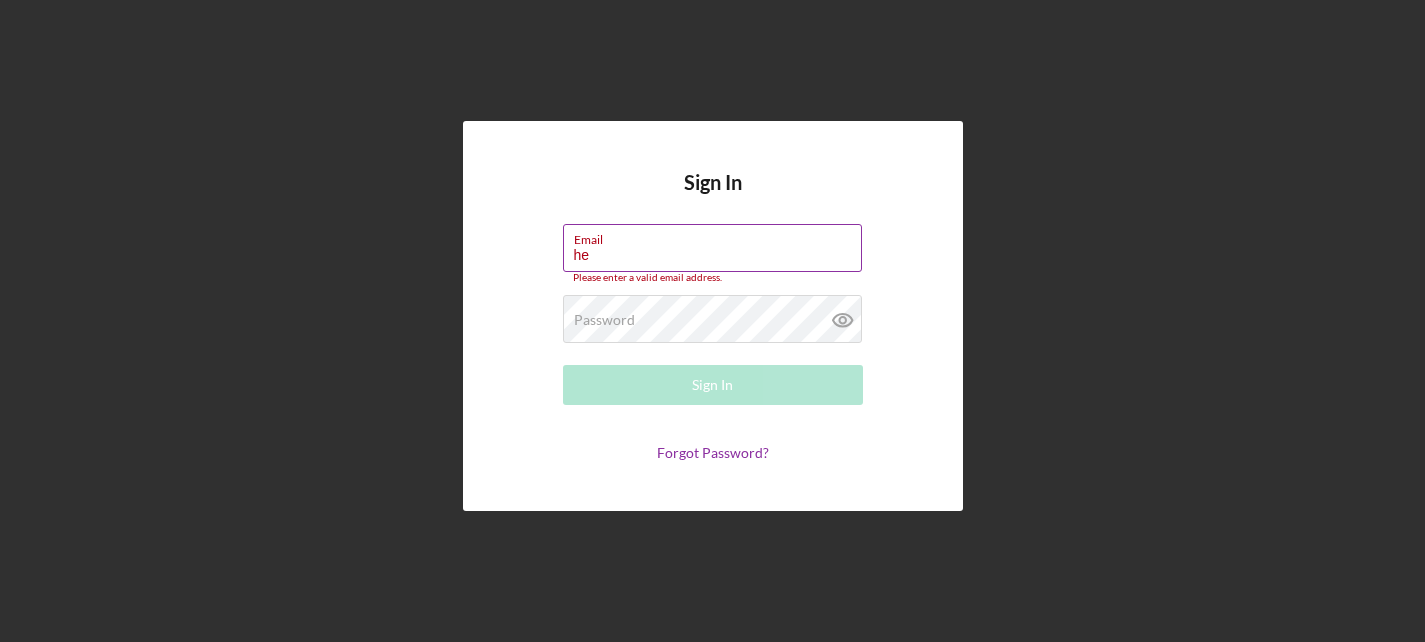 type on "hello@[DOMAIN].com" 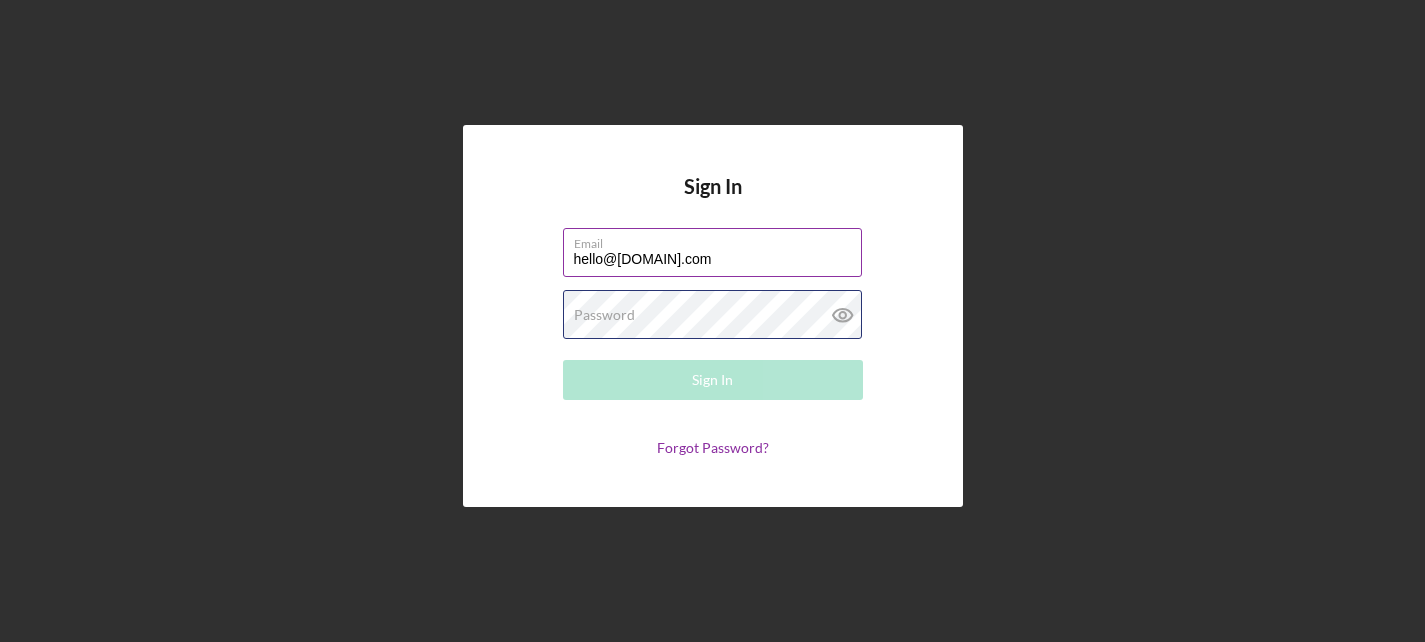 click on "Password Required" at bounding box center (713, 315) 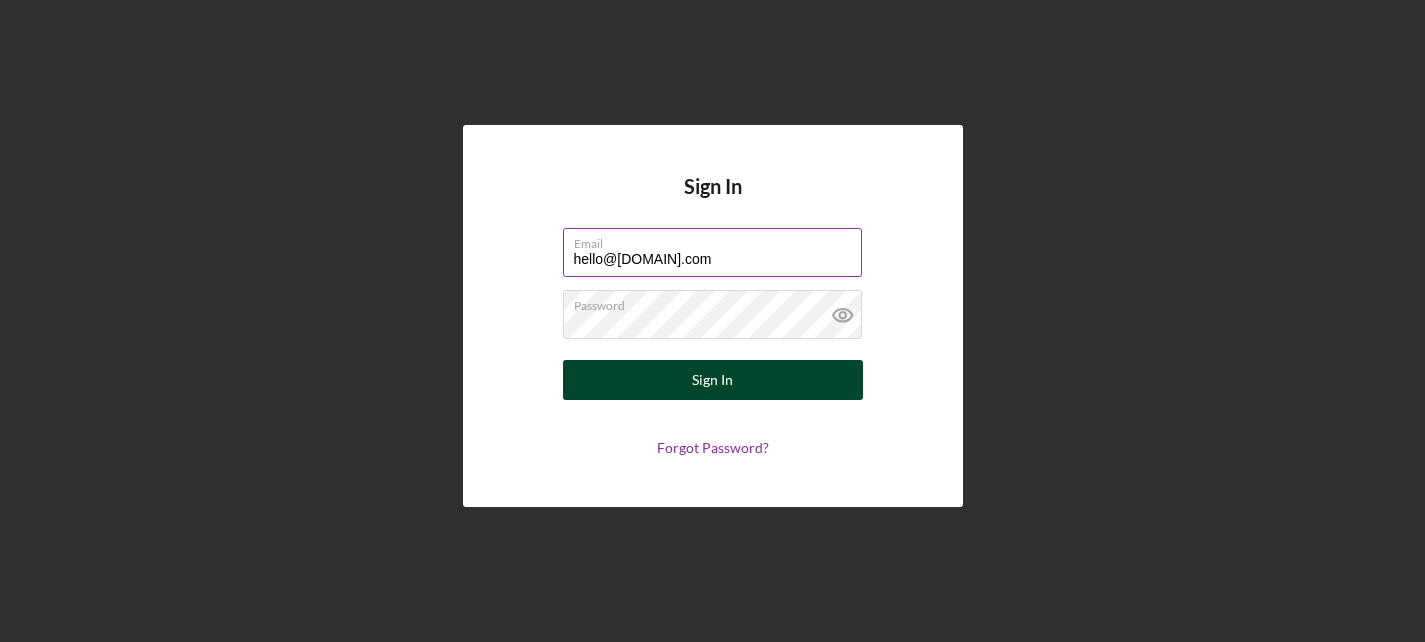 click on "Sign In" at bounding box center [712, 380] 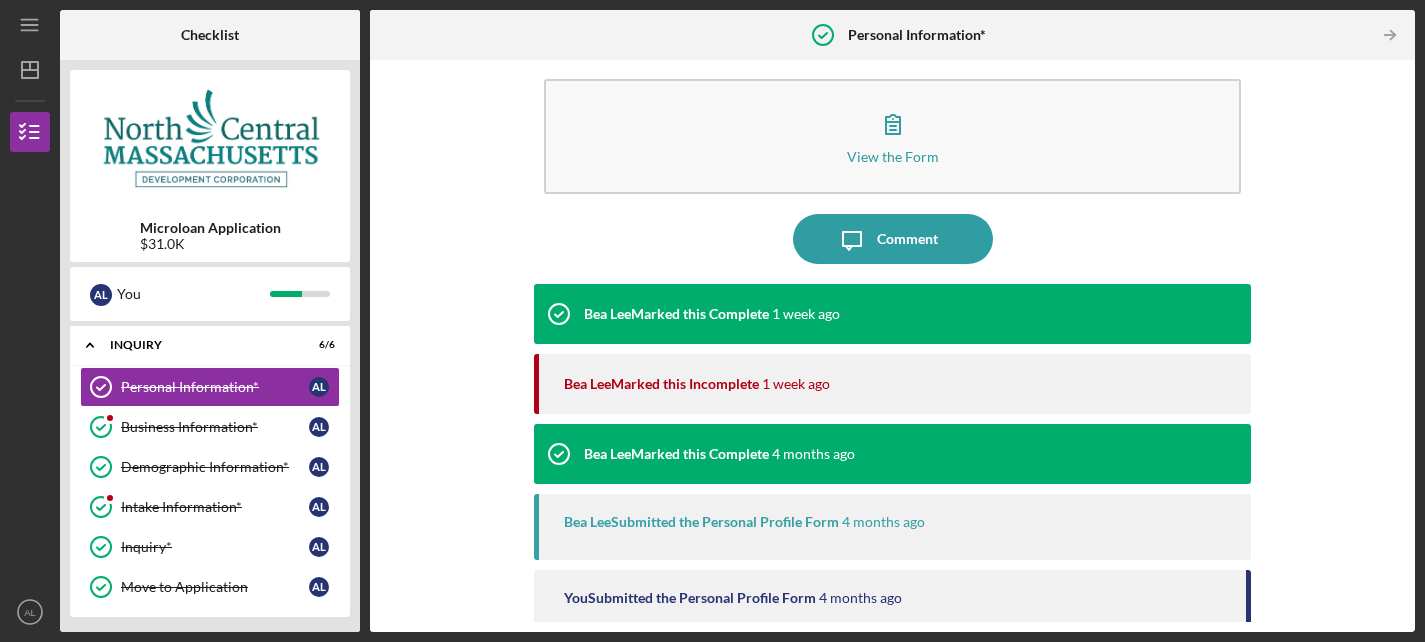 scroll, scrollTop: 0, scrollLeft: 0, axis: both 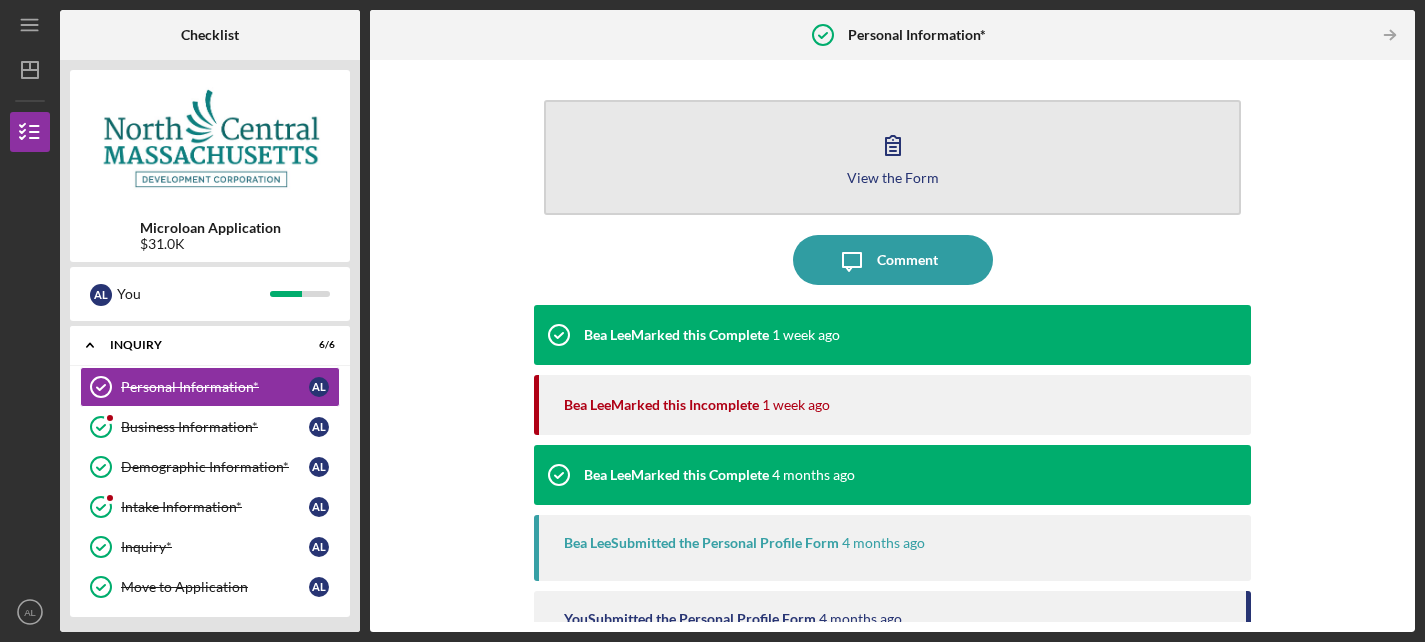 click 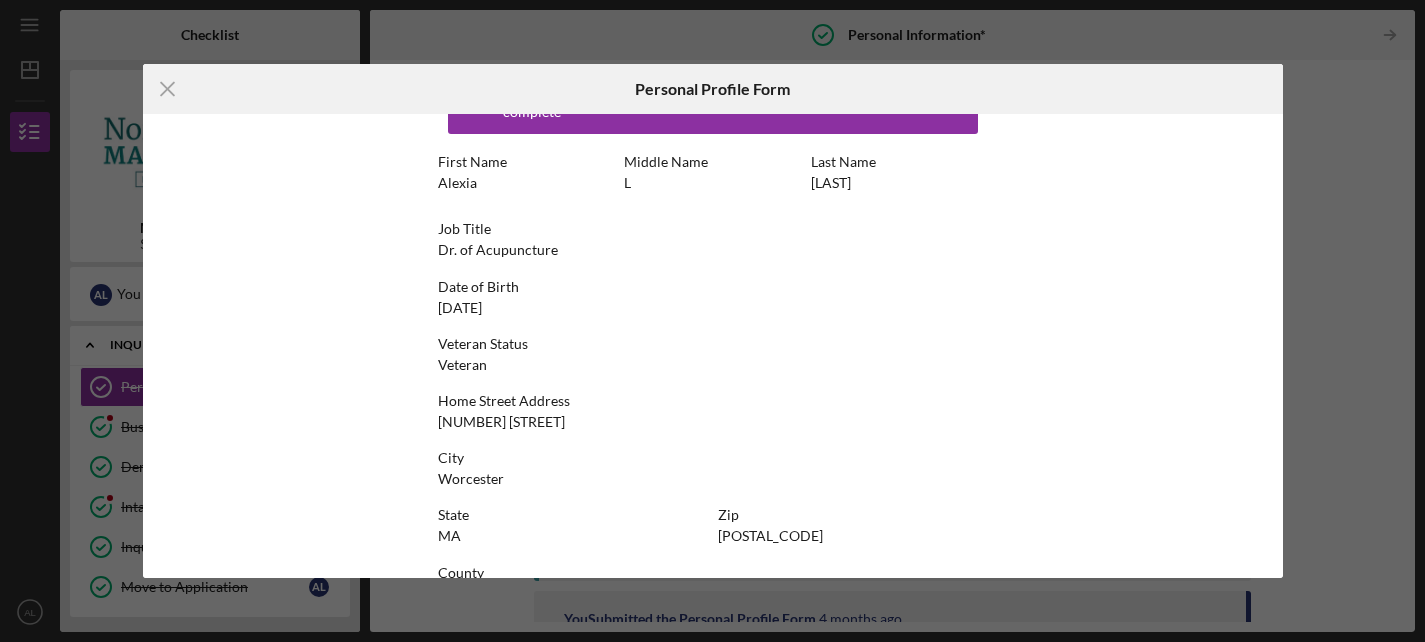 scroll, scrollTop: 113, scrollLeft: 0, axis: vertical 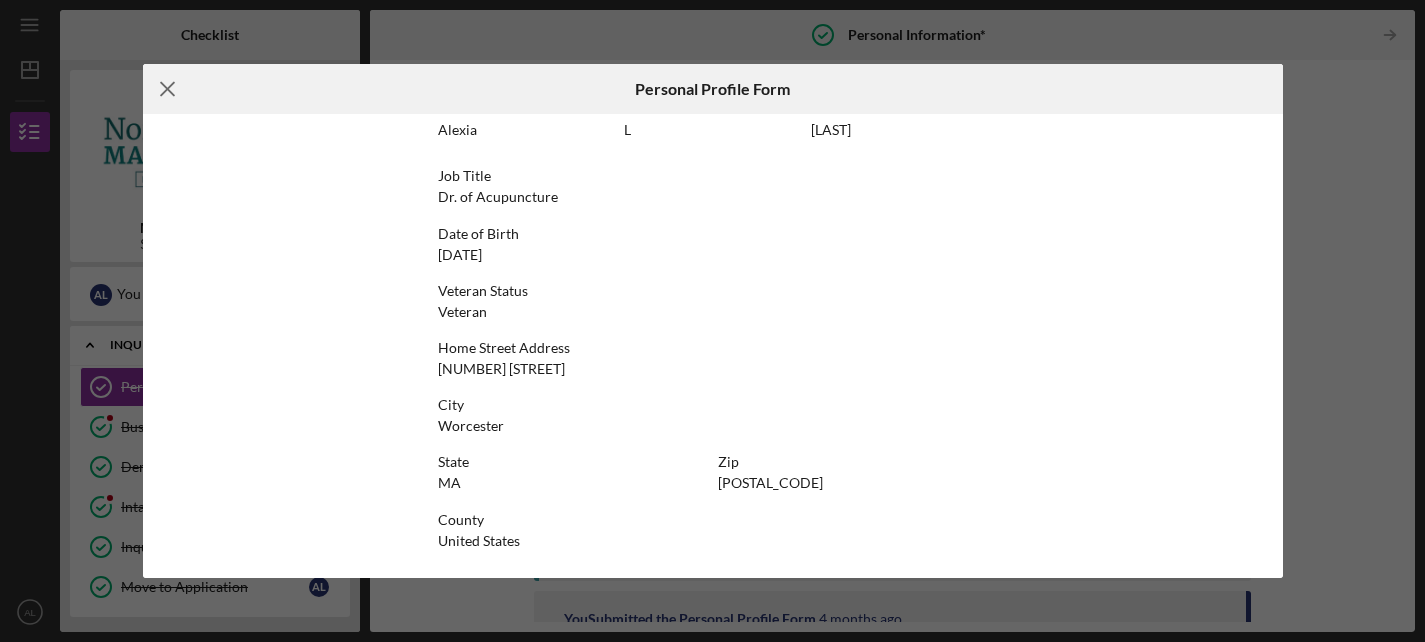 click on "Icon/Menu Close" 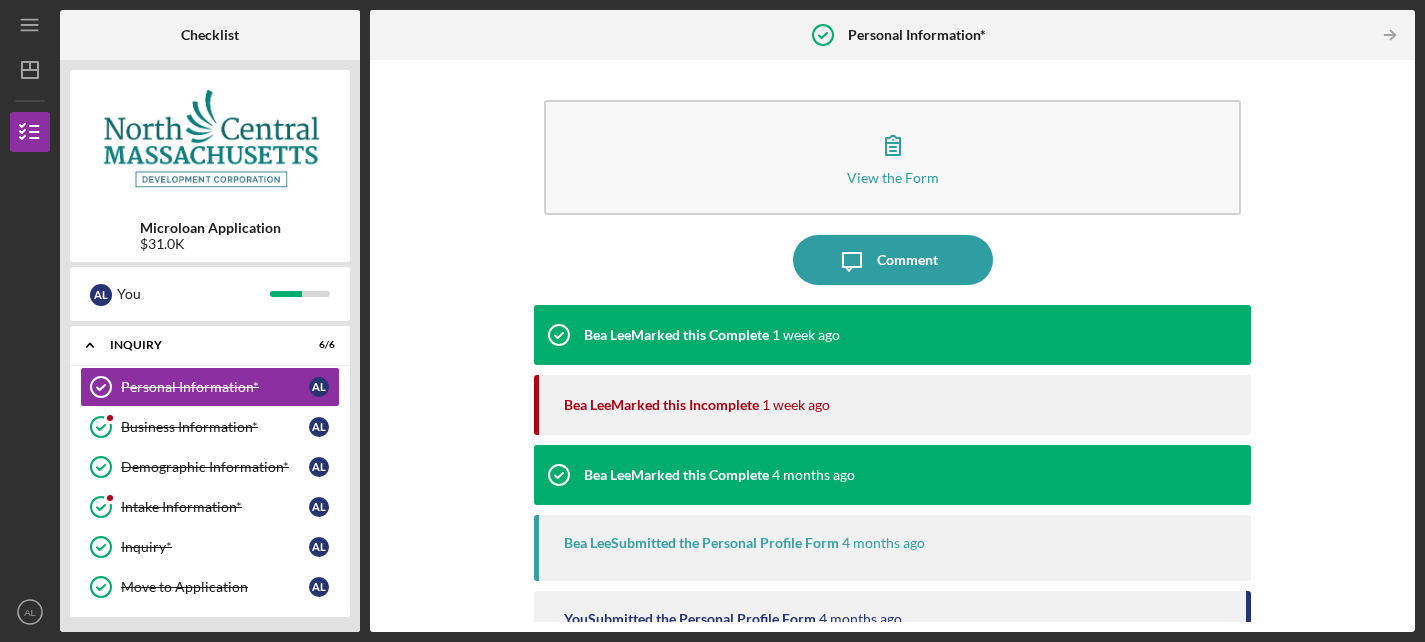 scroll, scrollTop: 426, scrollLeft: 0, axis: vertical 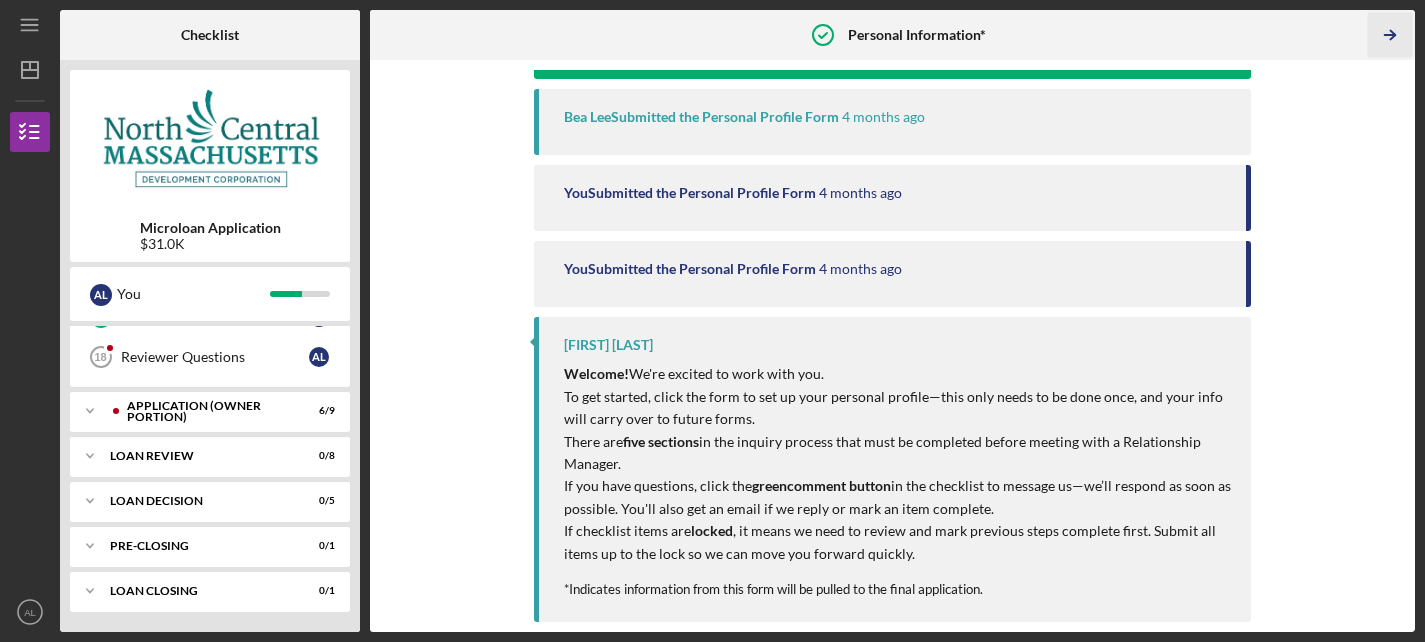 click on "Icon/Table Pagination Arrow" 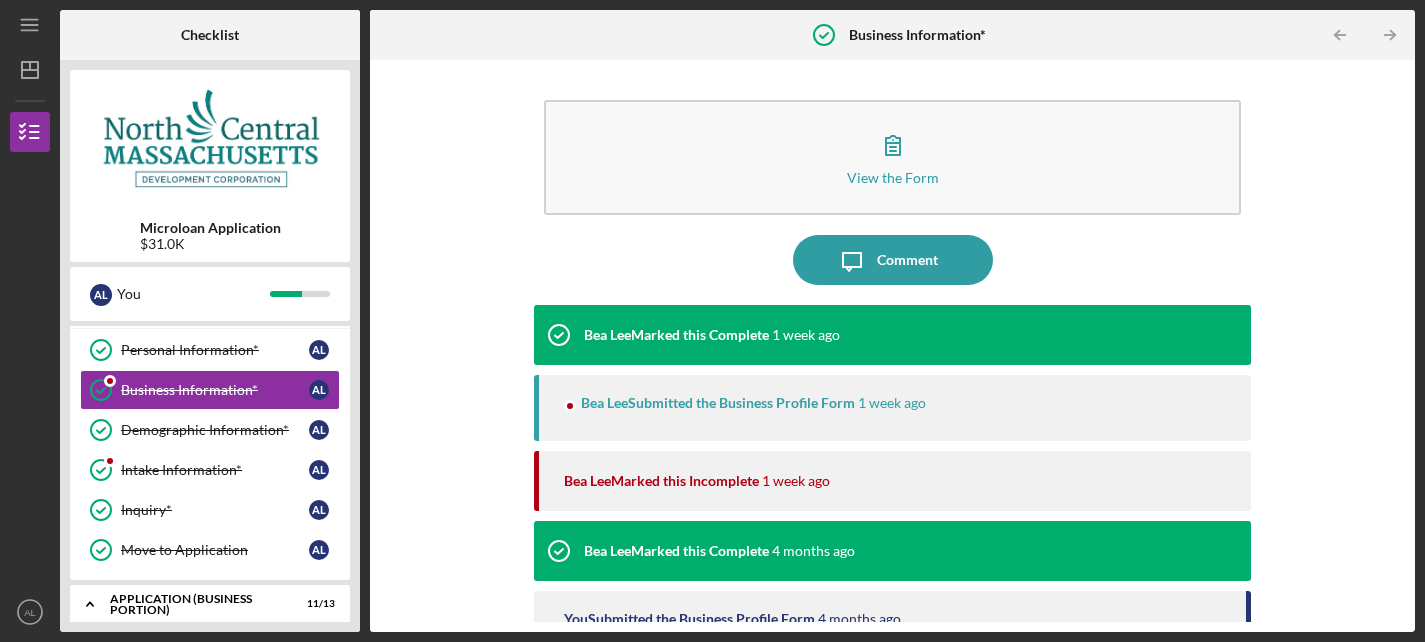 scroll, scrollTop: 0, scrollLeft: 0, axis: both 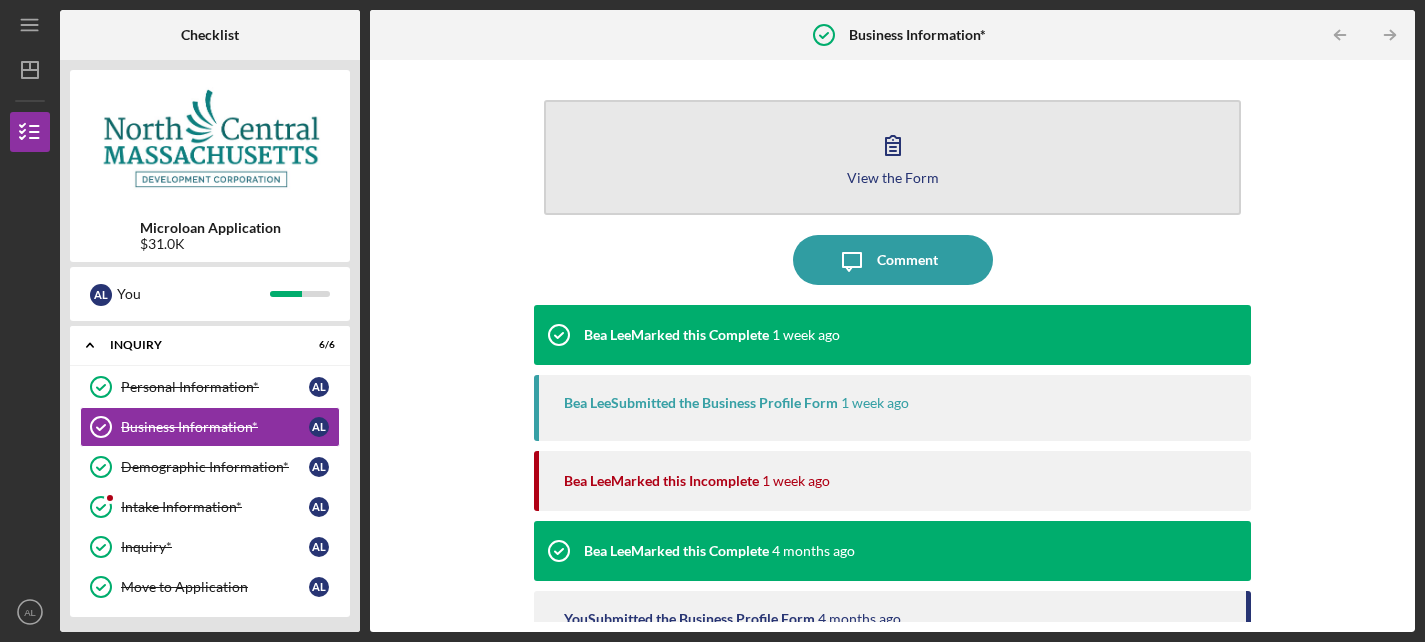 click on "View the Form" at bounding box center [893, 177] 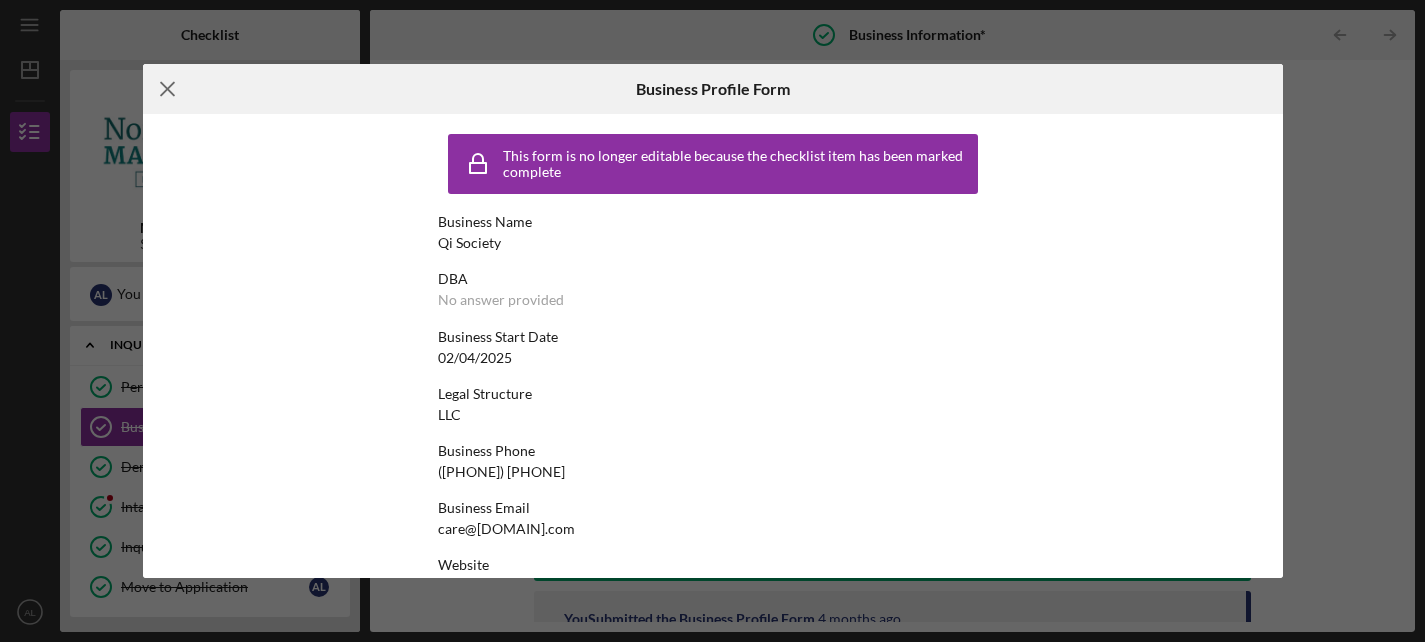 click 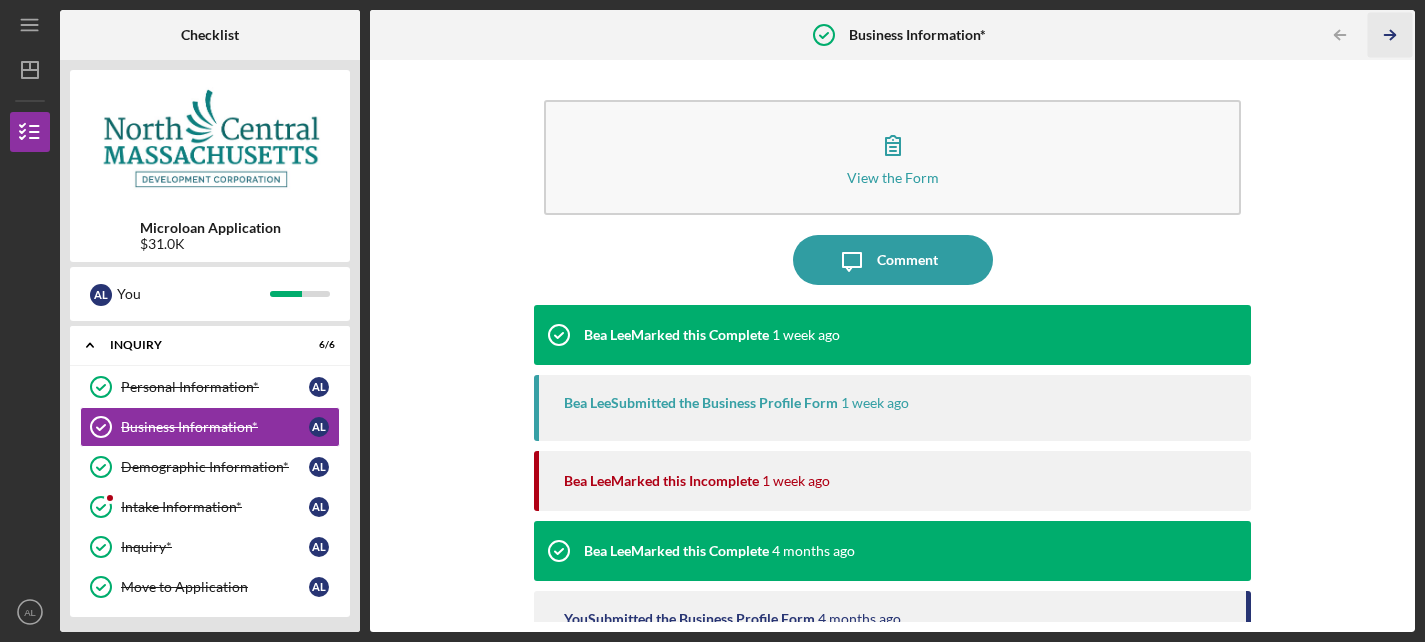 click on "Icon/Table Pagination Arrow" 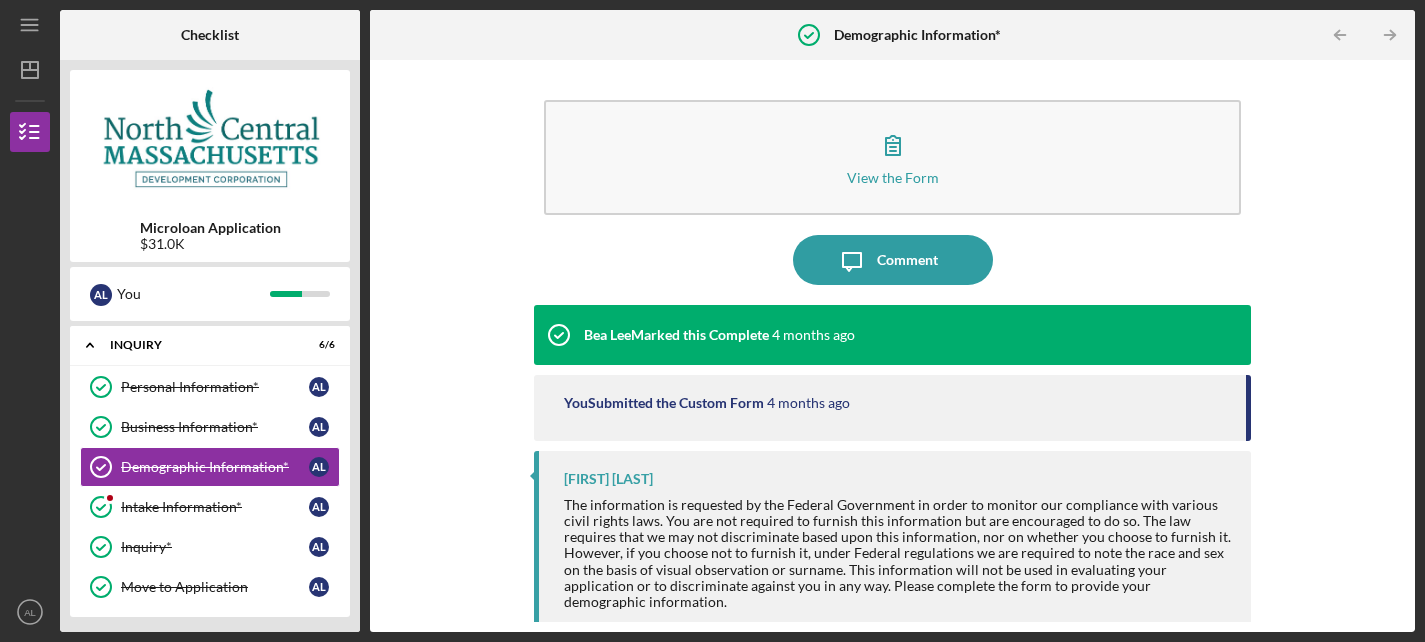 click on "Icon/Table Pagination Arrow" 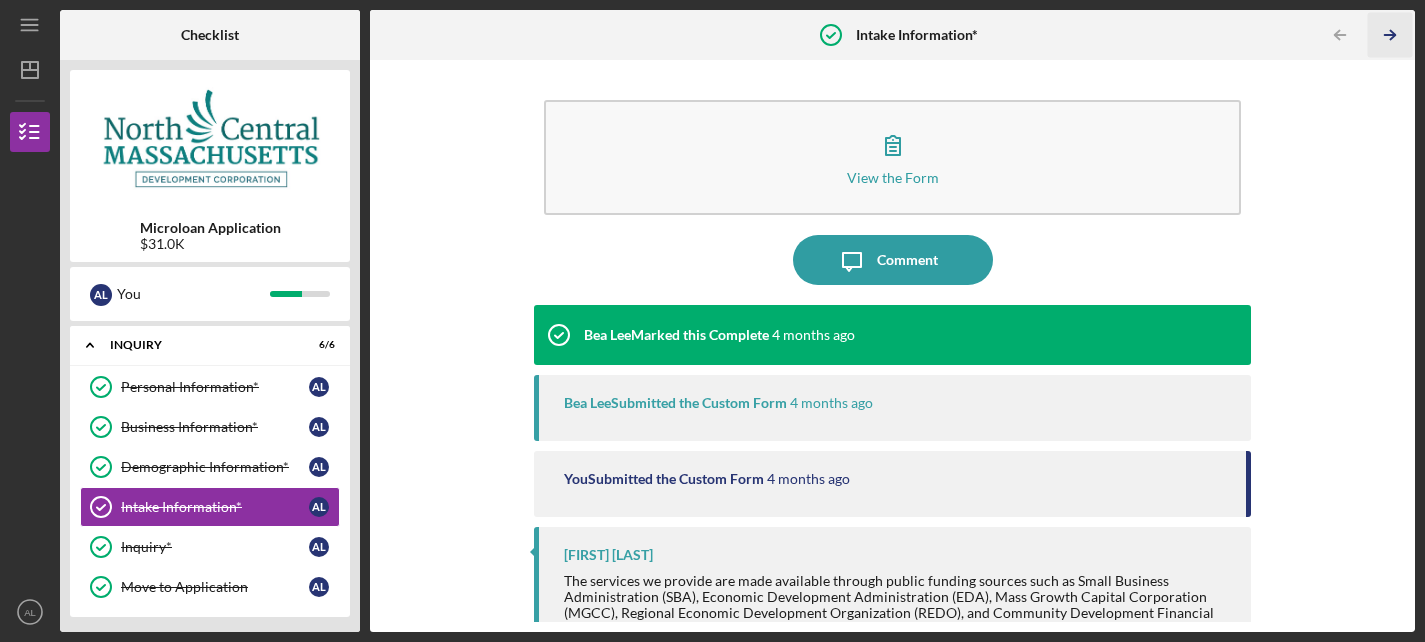 click on "Icon/Table Pagination Arrow" 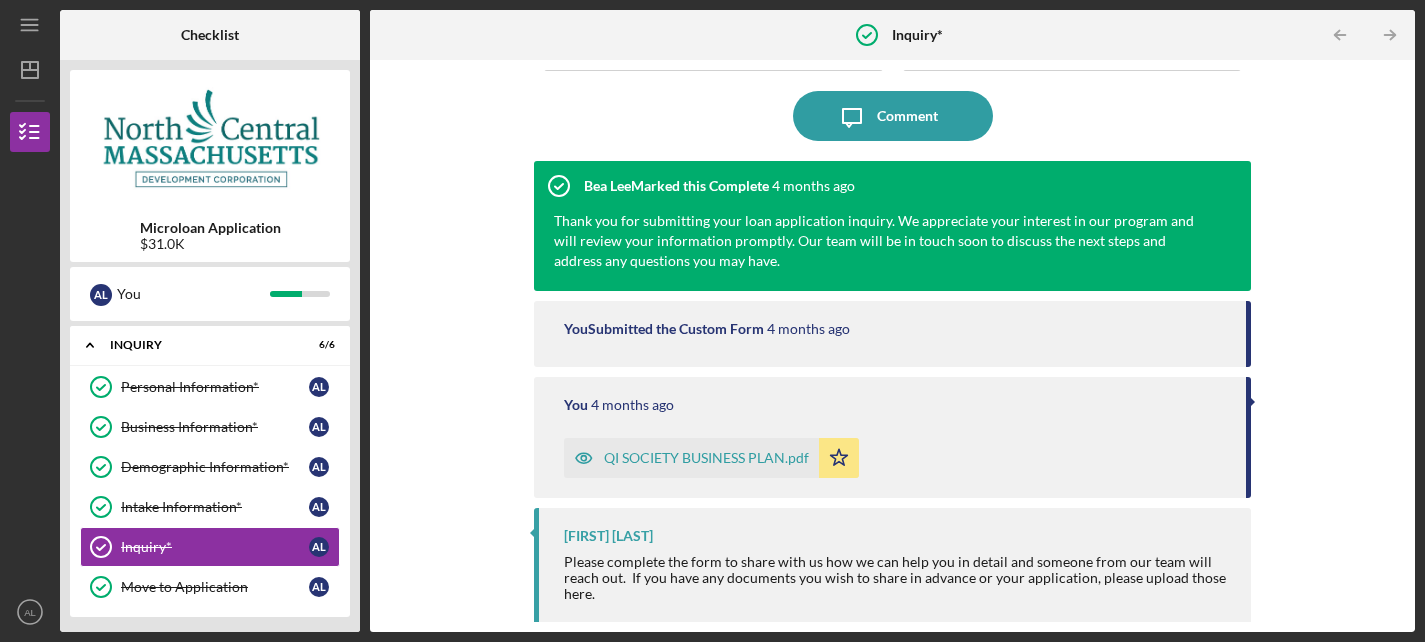 scroll, scrollTop: 182, scrollLeft: 0, axis: vertical 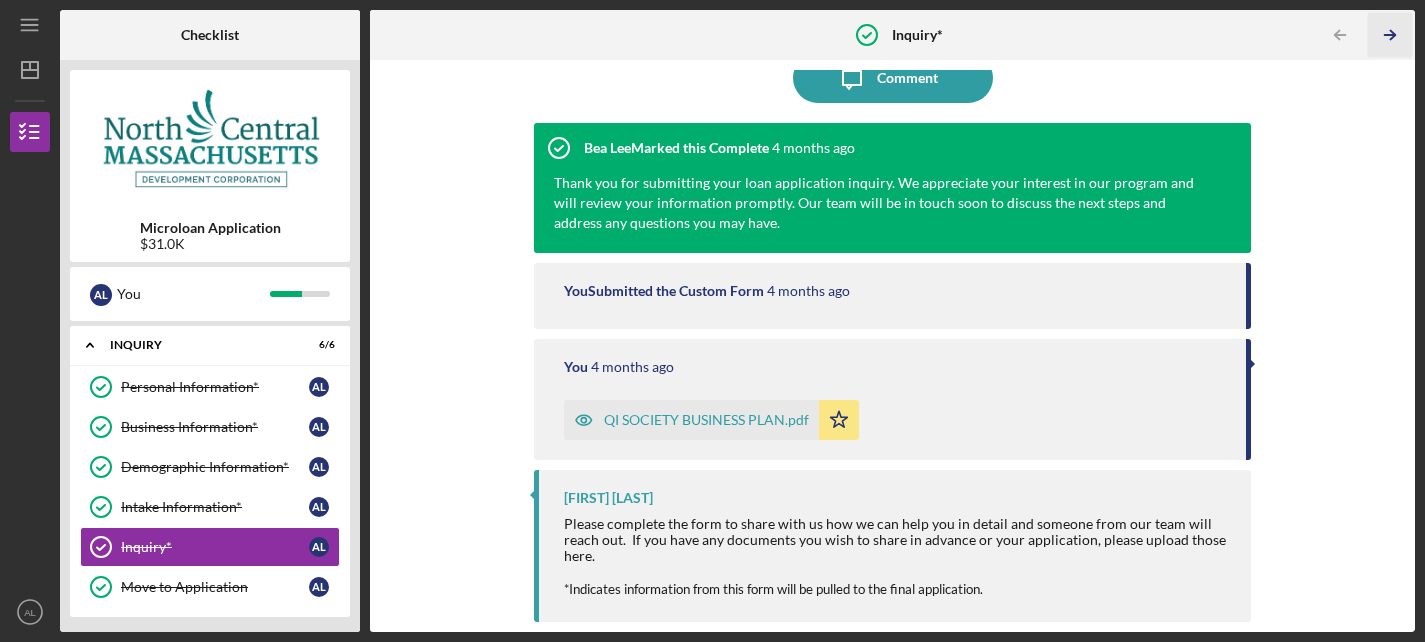 click on "Icon/Table Pagination Arrow" 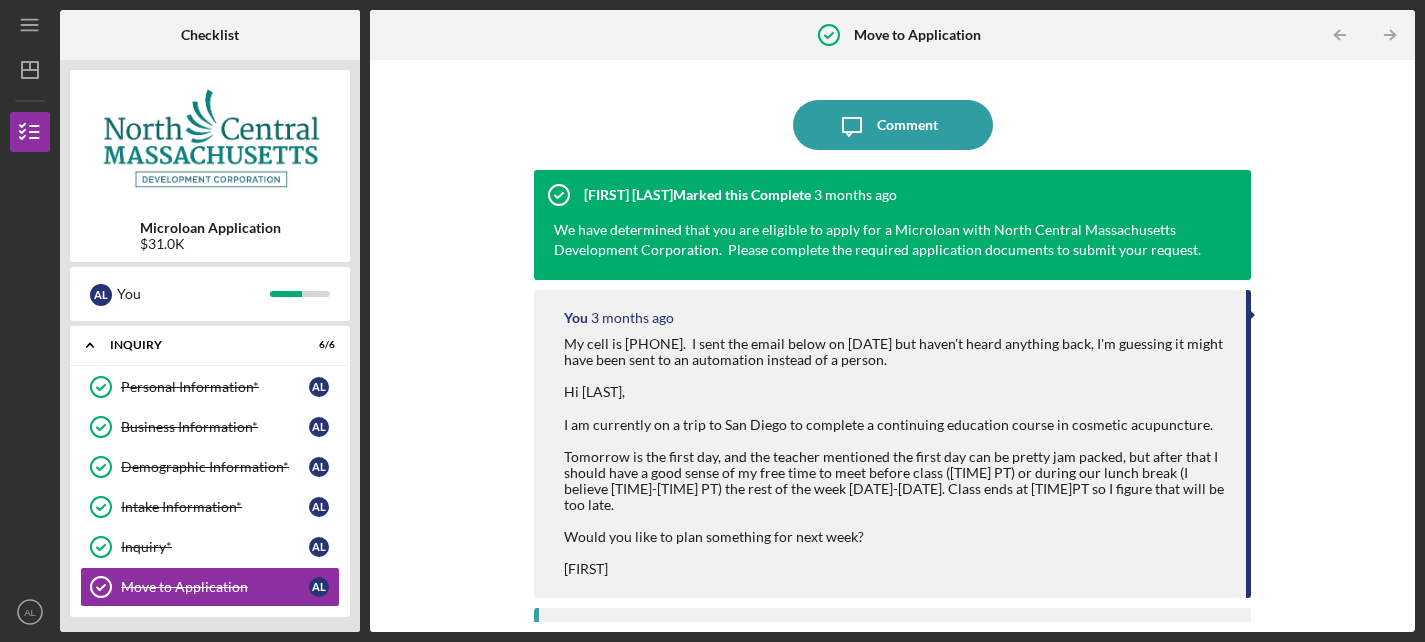 click on "Icon/Table Pagination Arrow" 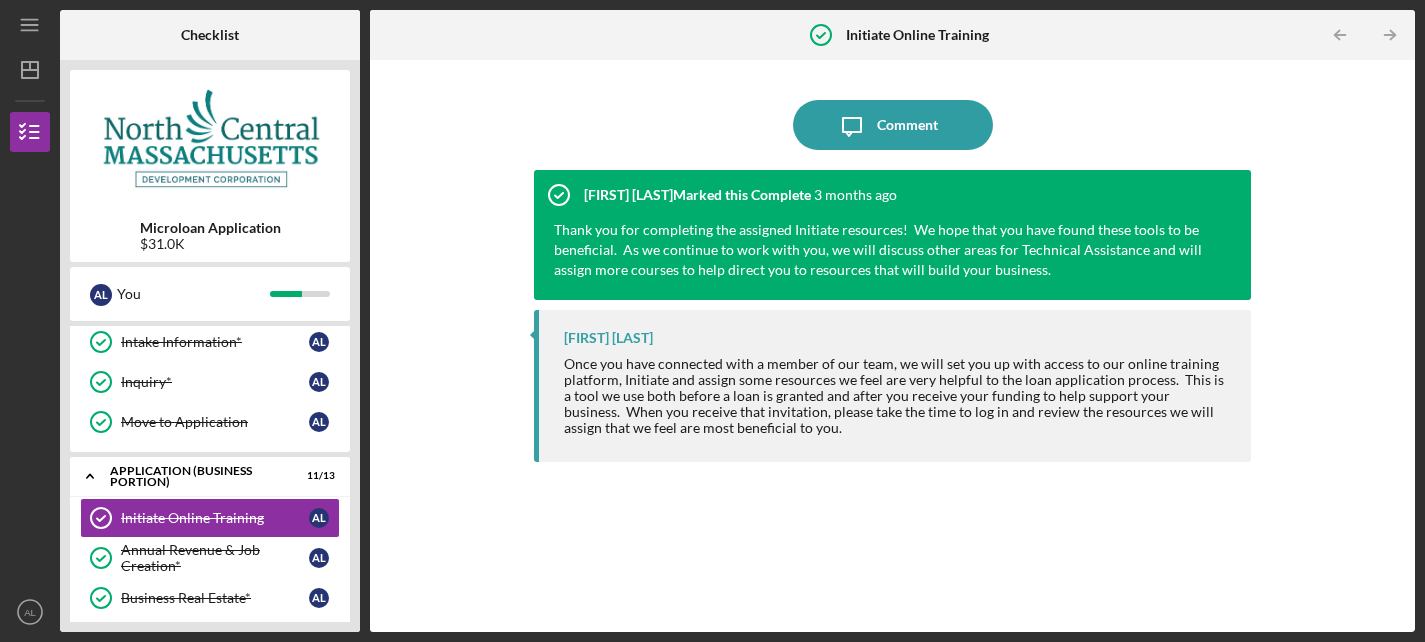 scroll, scrollTop: 209, scrollLeft: 0, axis: vertical 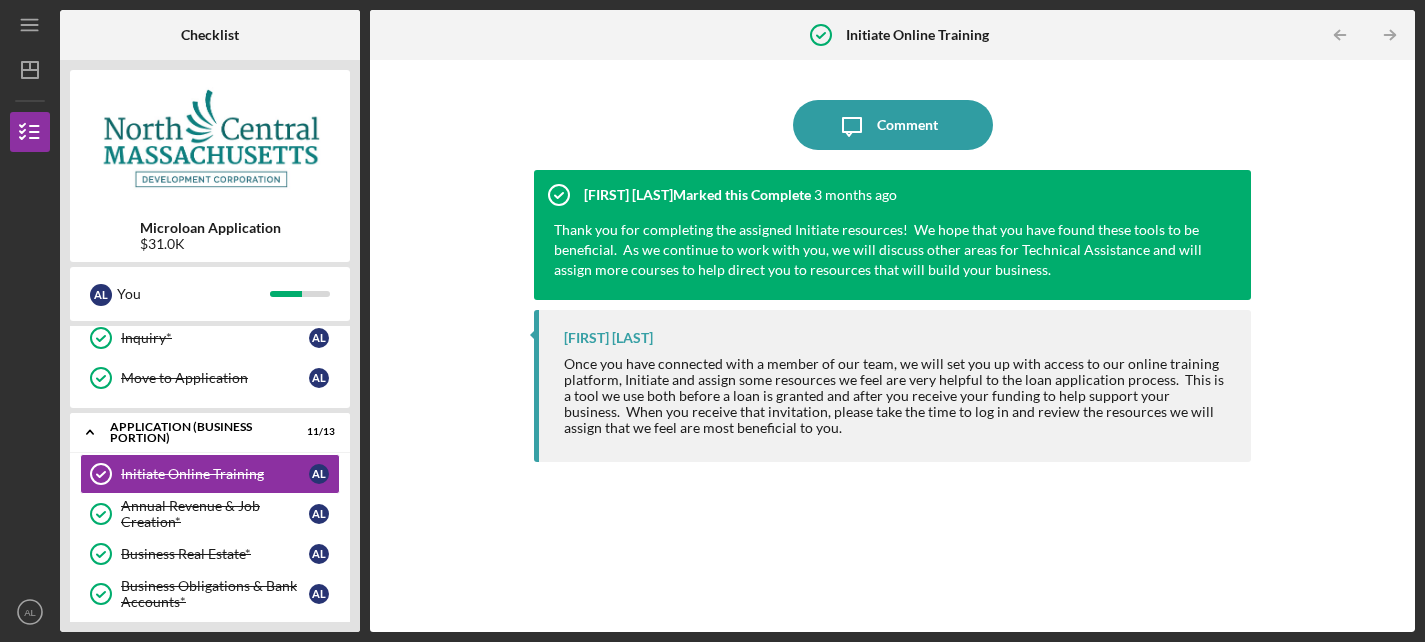 click on "Icon/Table Pagination Arrow" 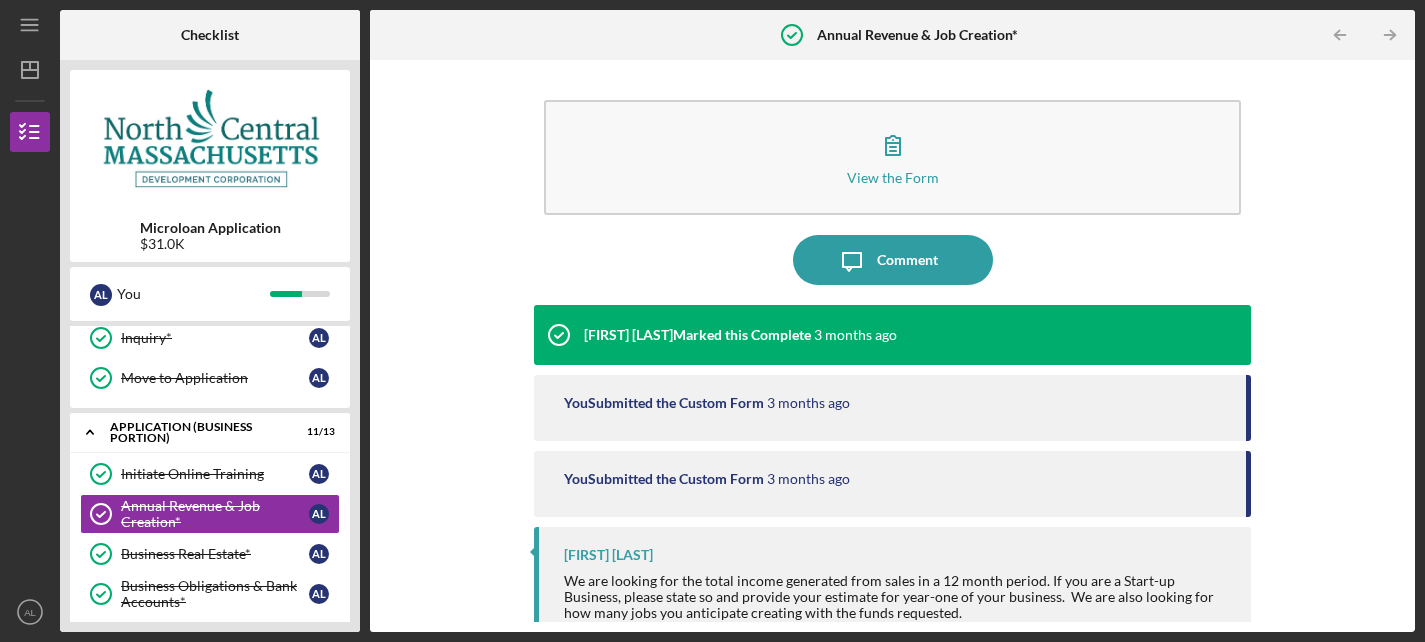 click on "Icon/Table Pagination Arrow" 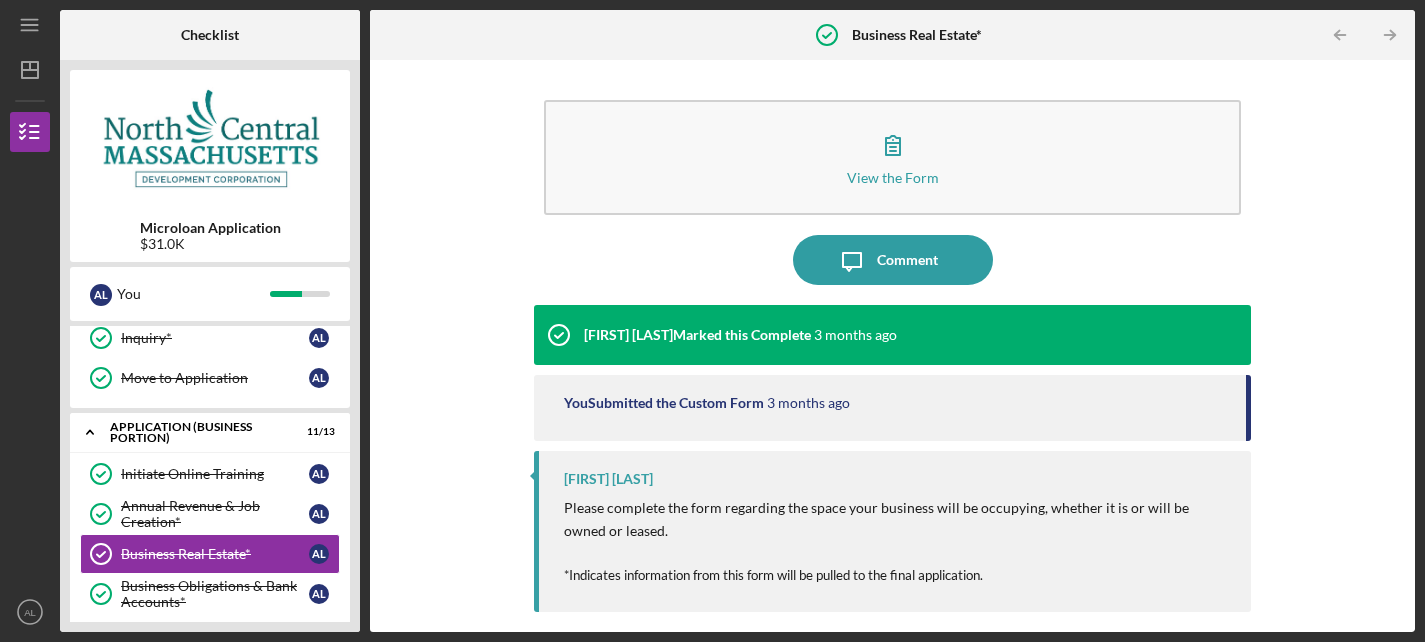 click on "Icon/Table Pagination Arrow" 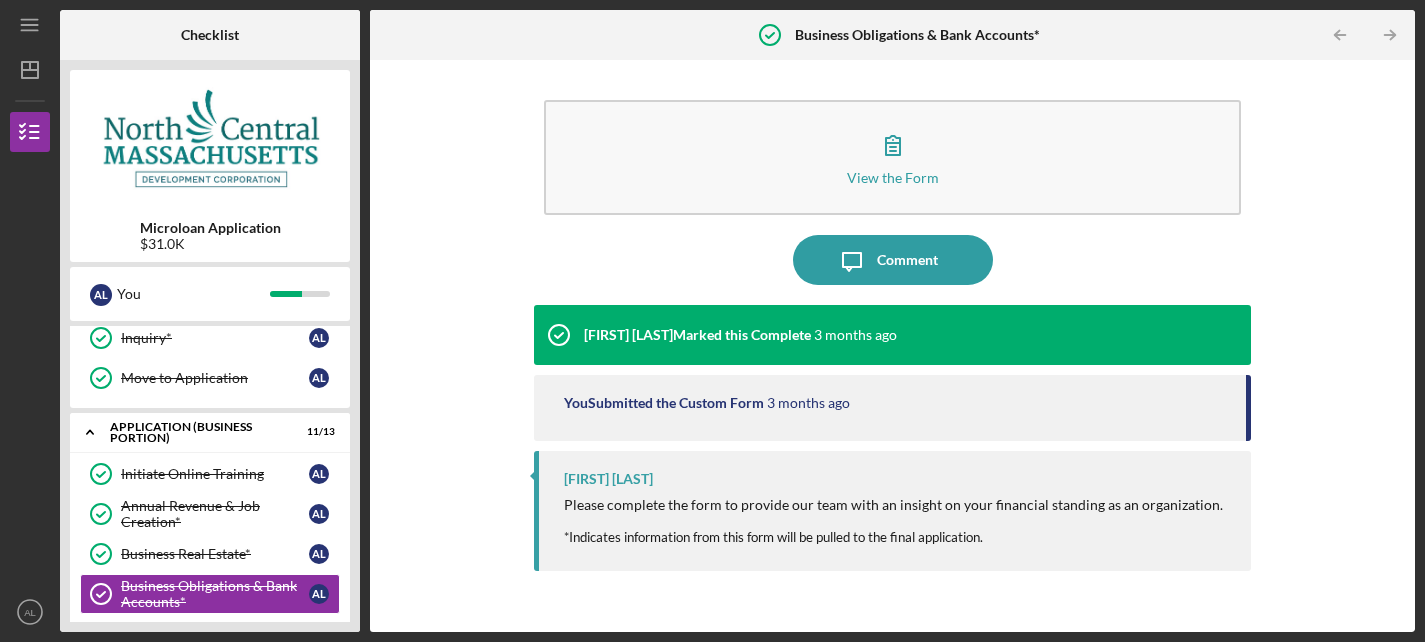 click on "Icon/Table Pagination Arrow" 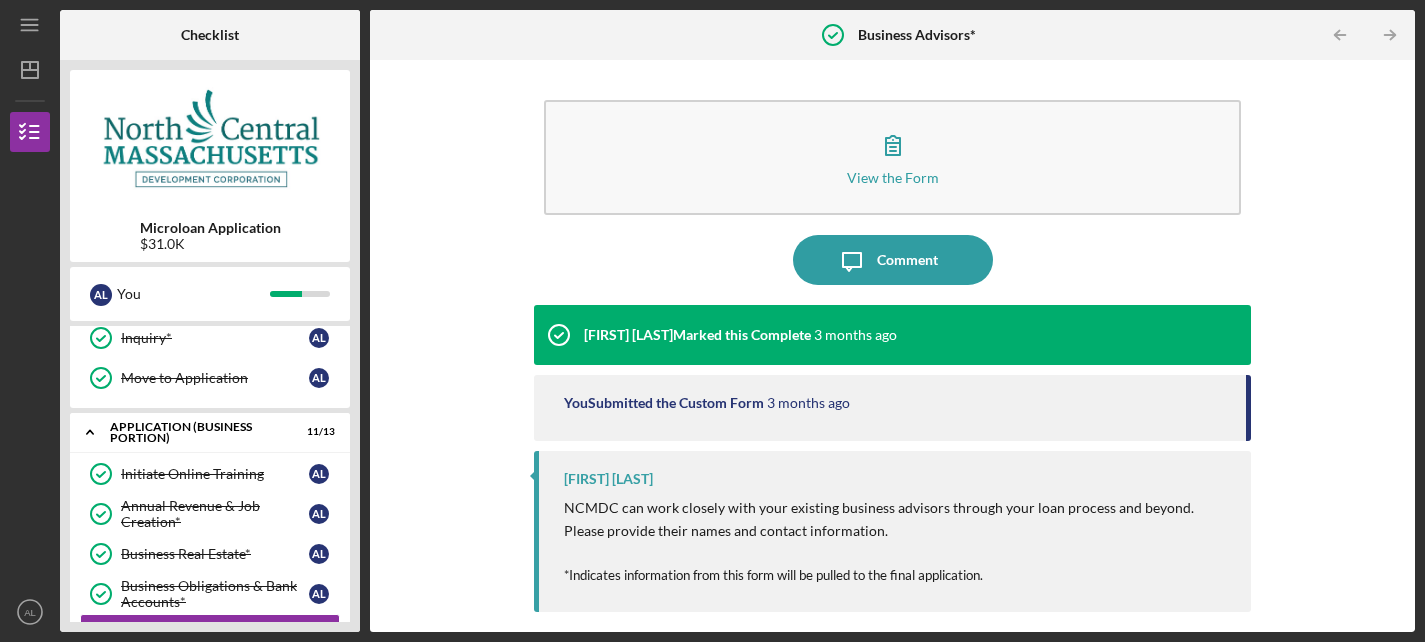 click on "Icon/Table Pagination Arrow" 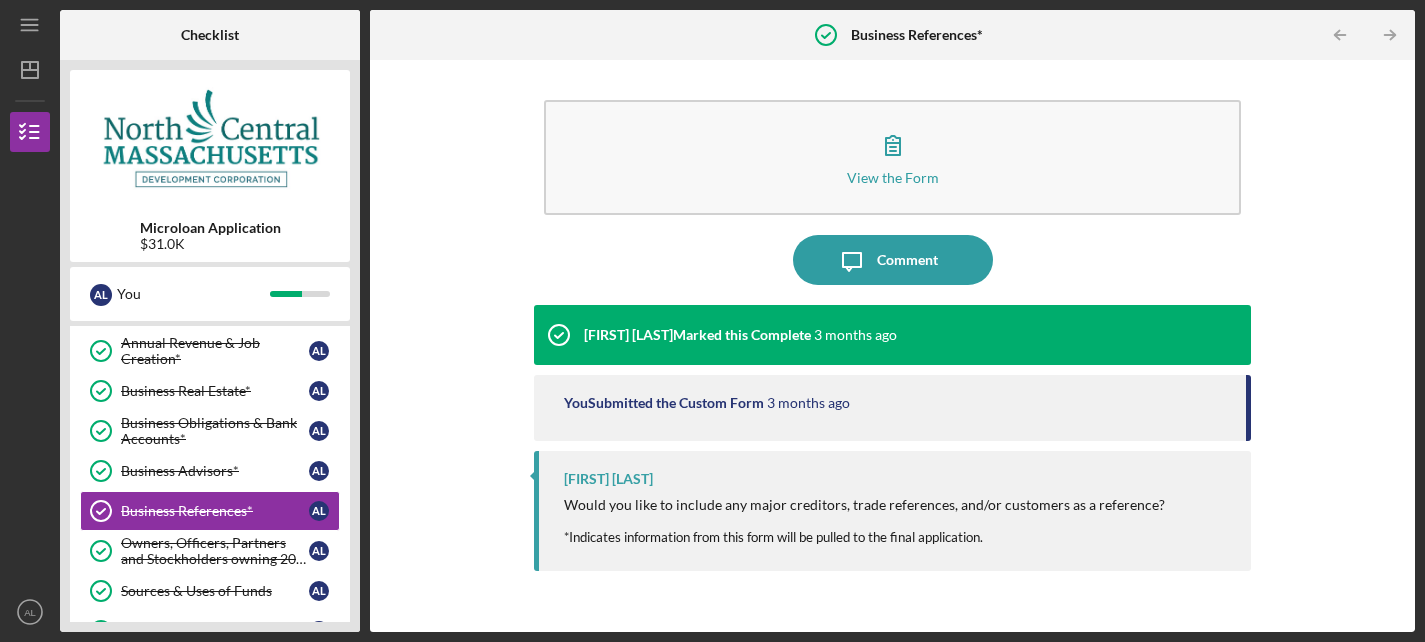 scroll, scrollTop: 409, scrollLeft: 0, axis: vertical 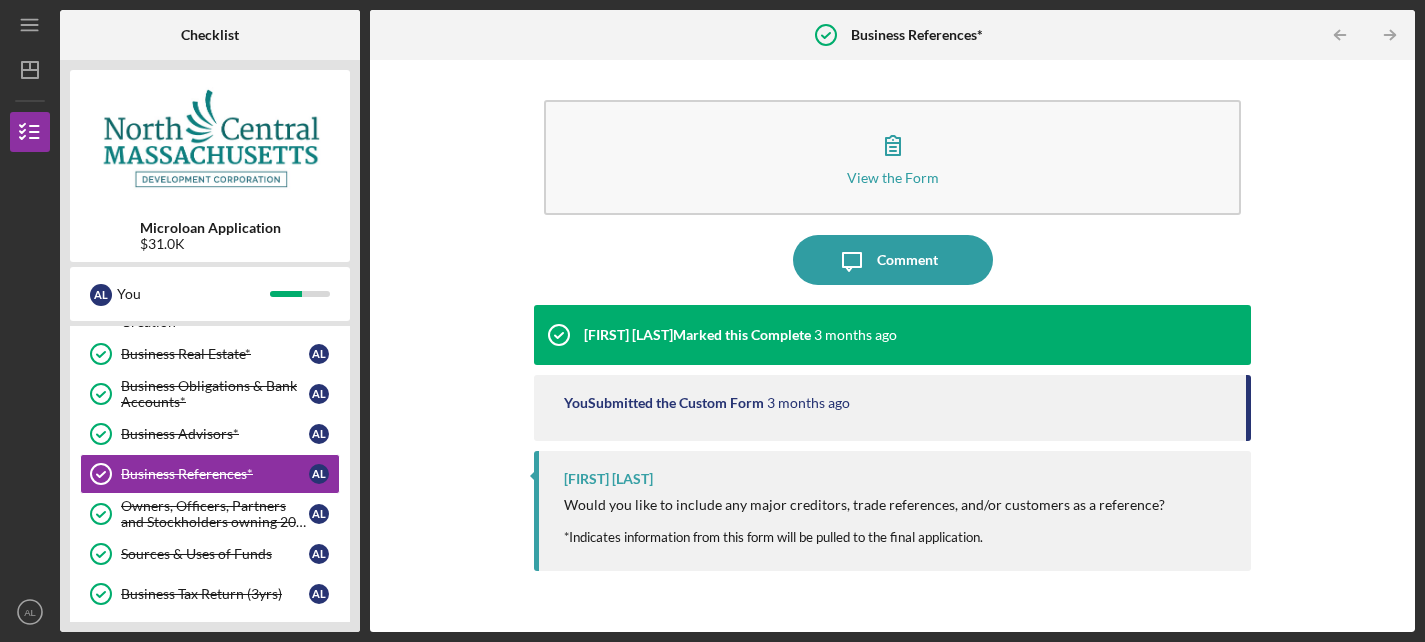 click on "Icon/Table Pagination Arrow" 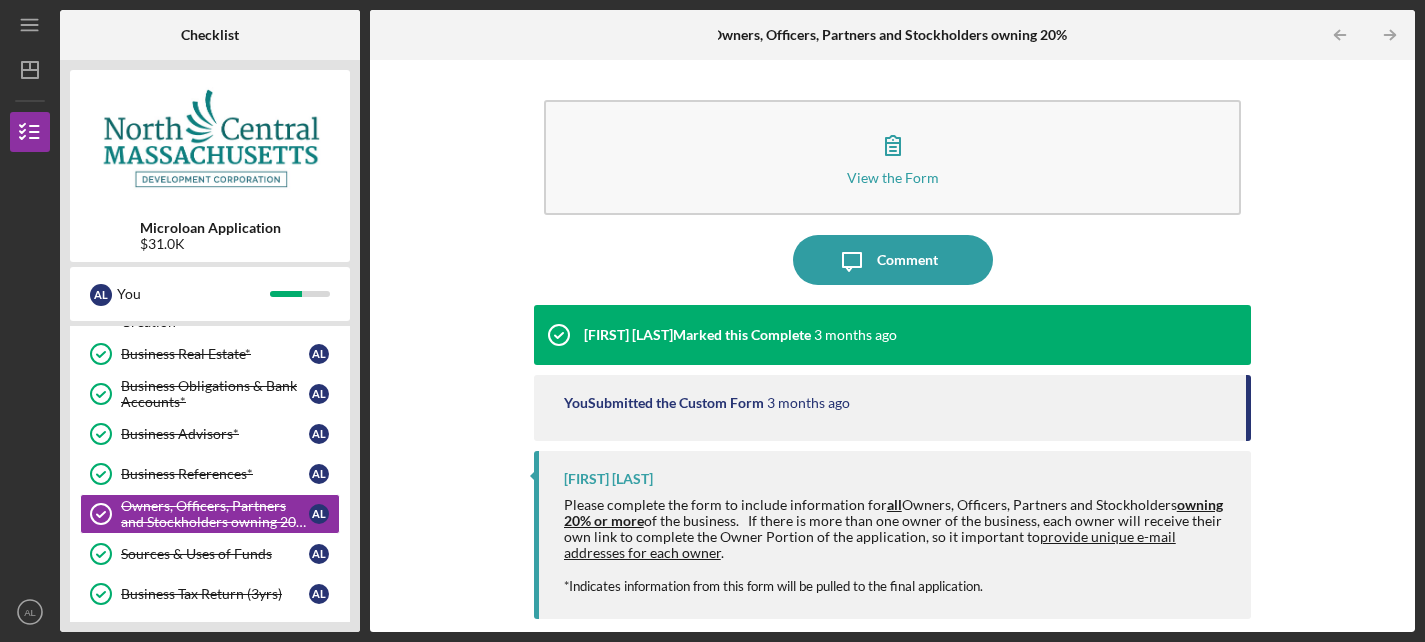 click on "Icon/Table Pagination Arrow" 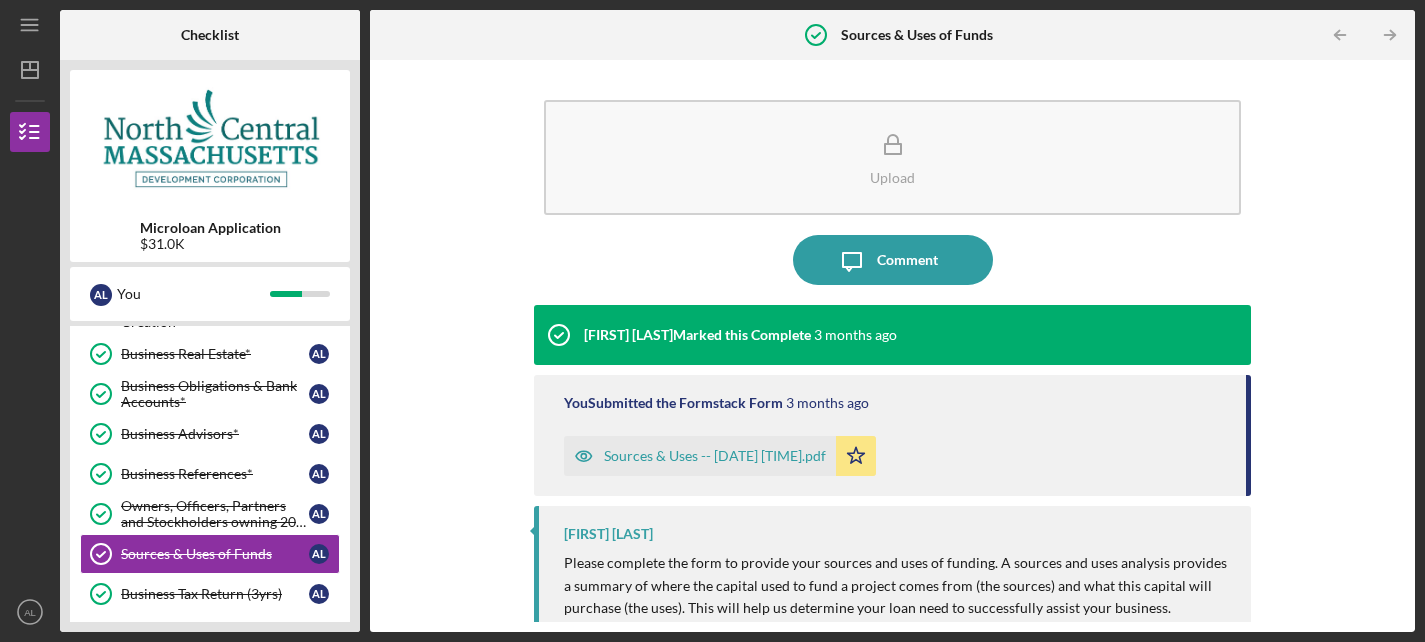 click on "Icon/Table Pagination Arrow" 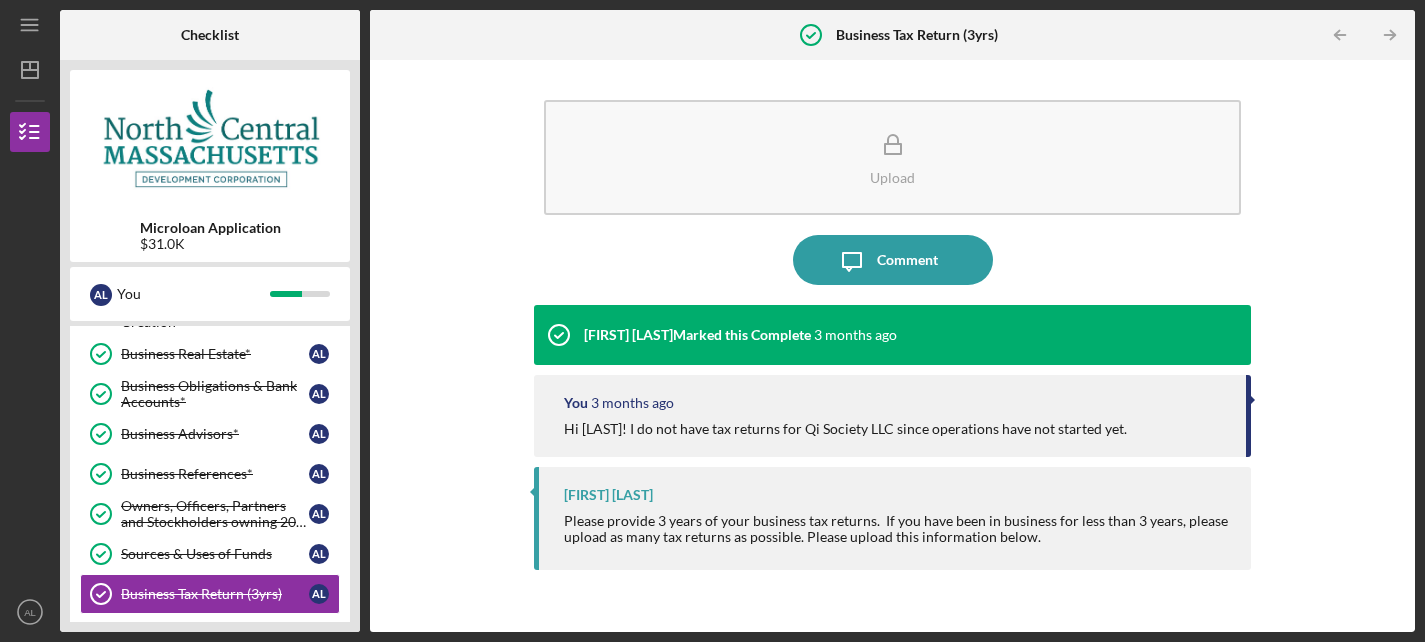 click on "Icon/Table Pagination Arrow" 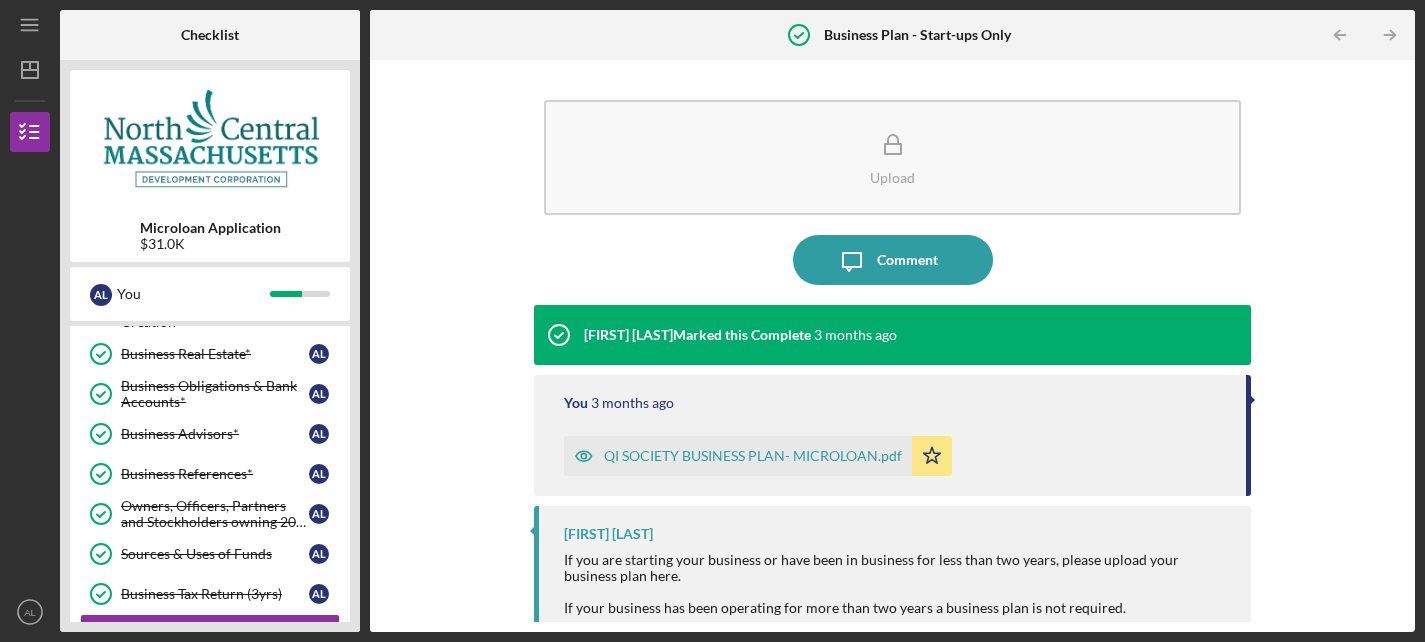 click on "Icon/Table Pagination Arrow" 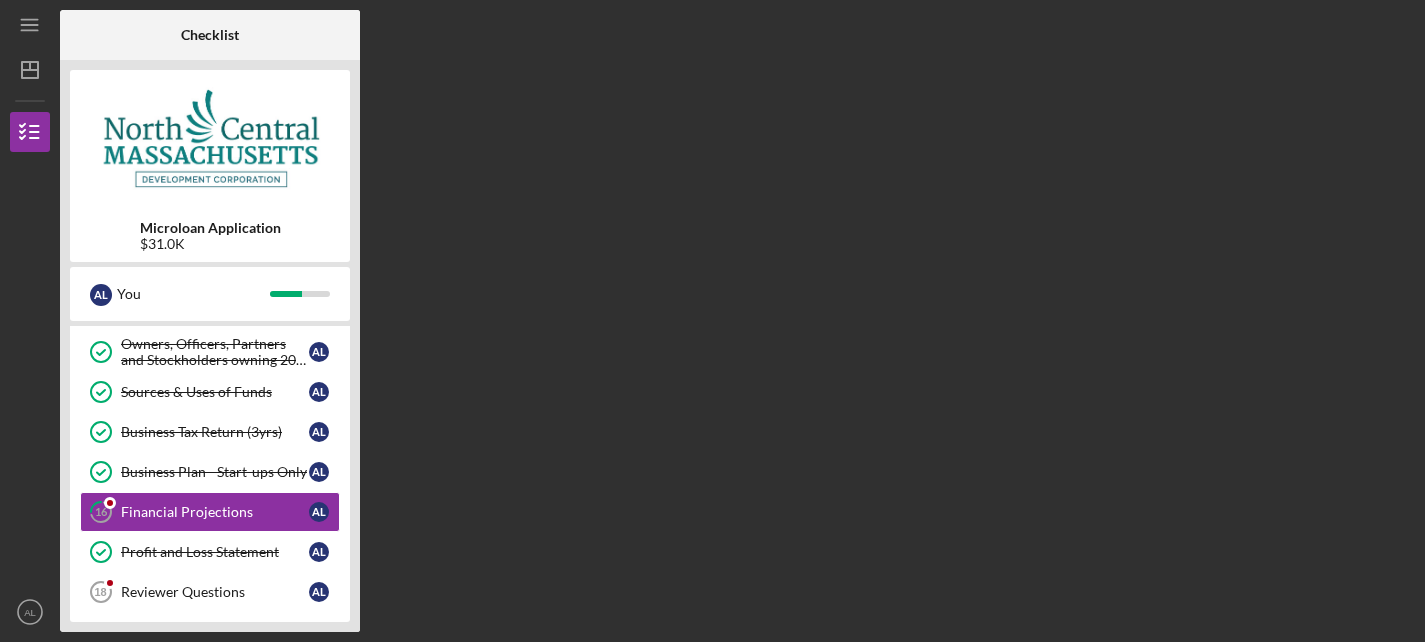 scroll, scrollTop: 609, scrollLeft: 0, axis: vertical 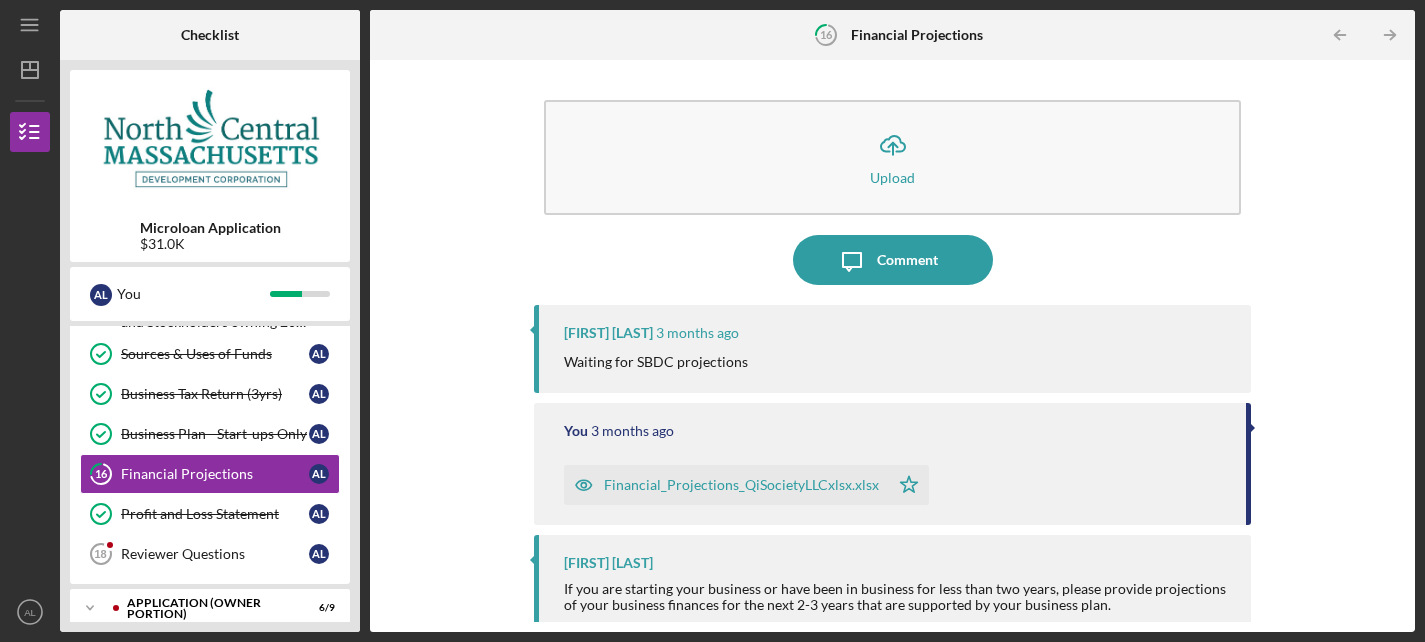 click on "Icon/Table Pagination Arrow" 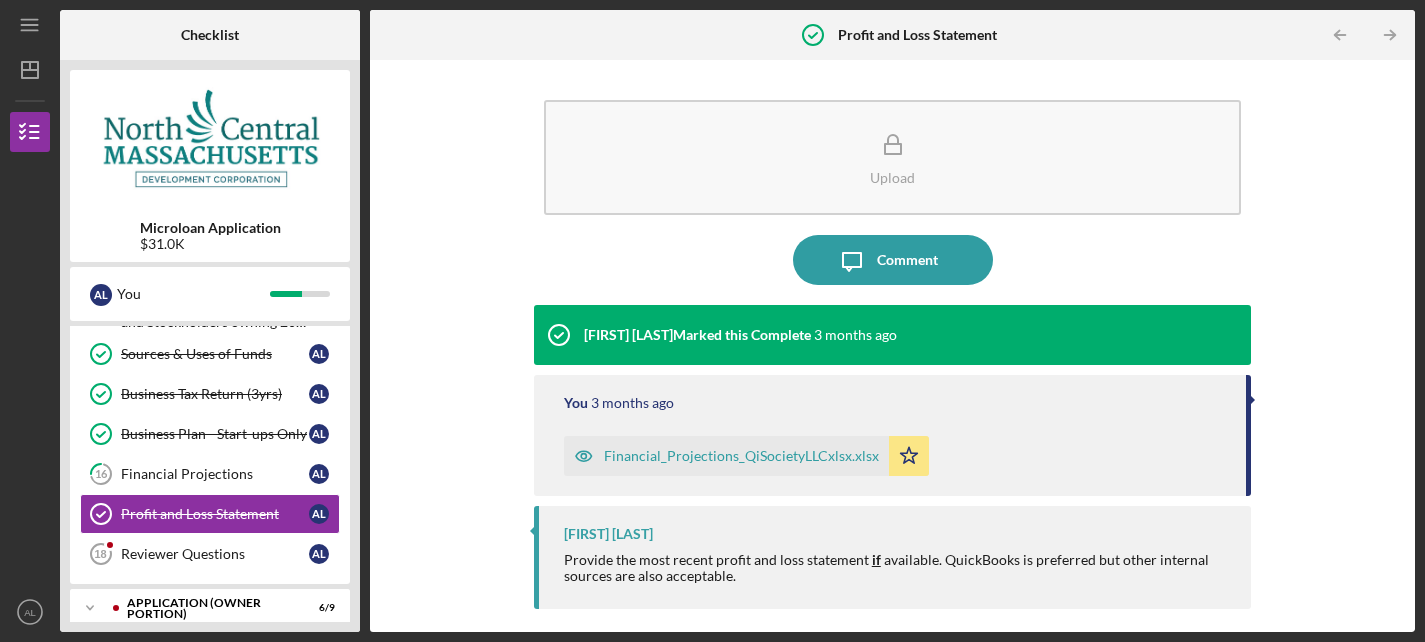 click on "Icon/Table Pagination Arrow" 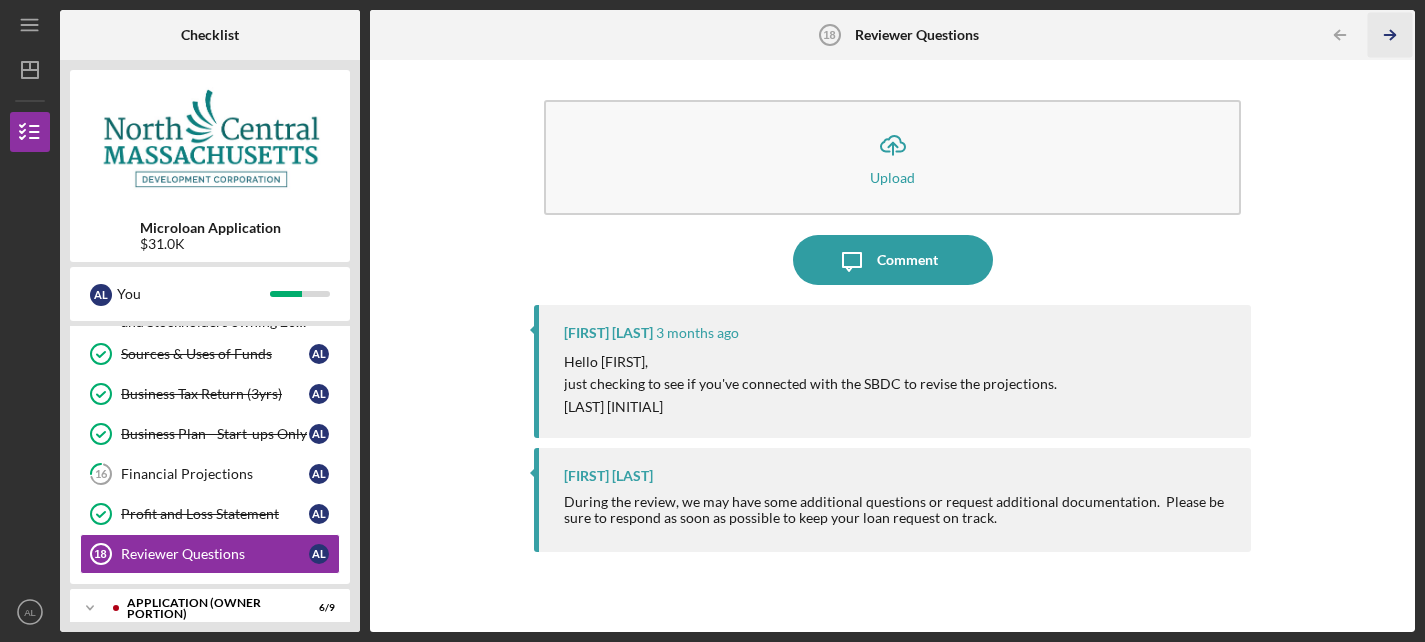 click on "Icon/Table Pagination Arrow" 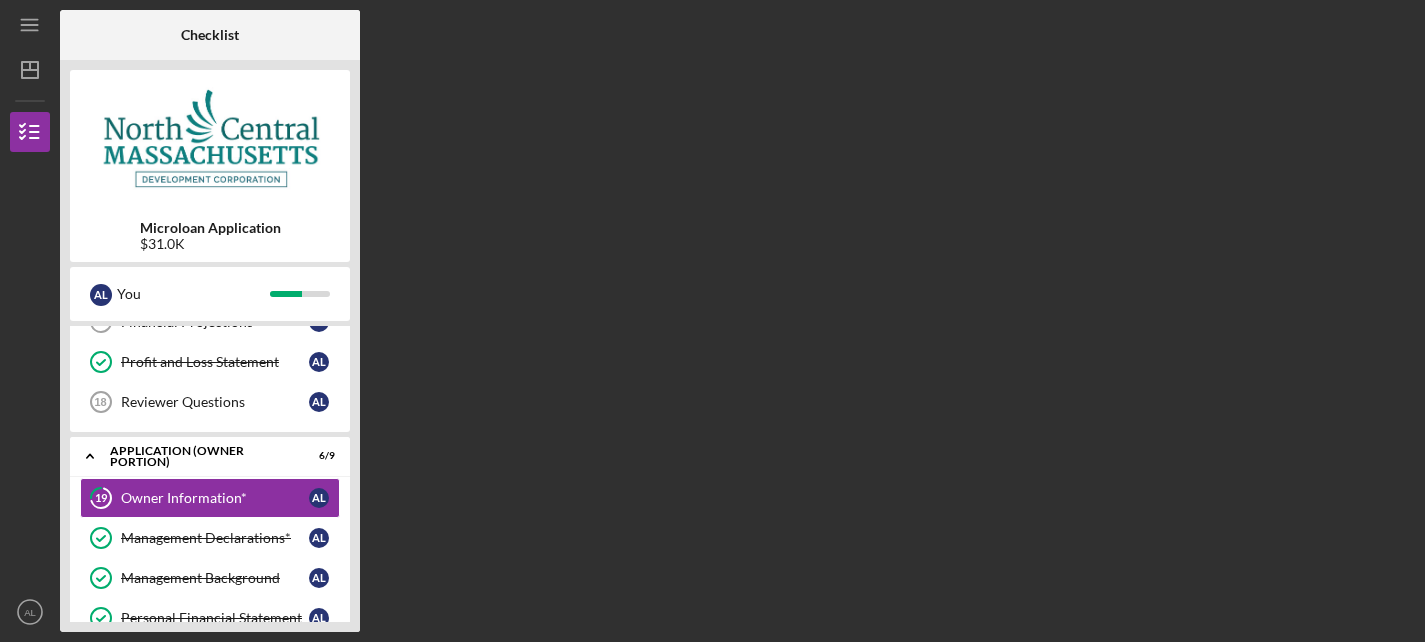 scroll, scrollTop: 785, scrollLeft: 0, axis: vertical 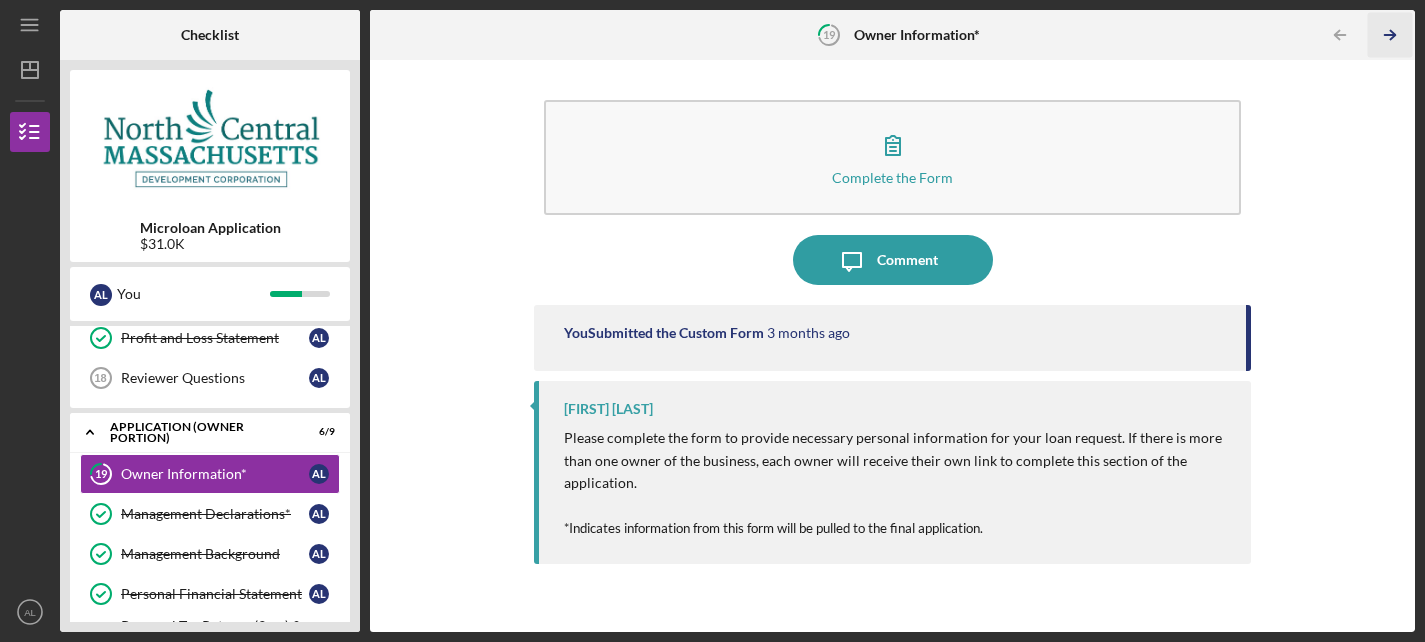 click on "Icon/Table Pagination Arrow" 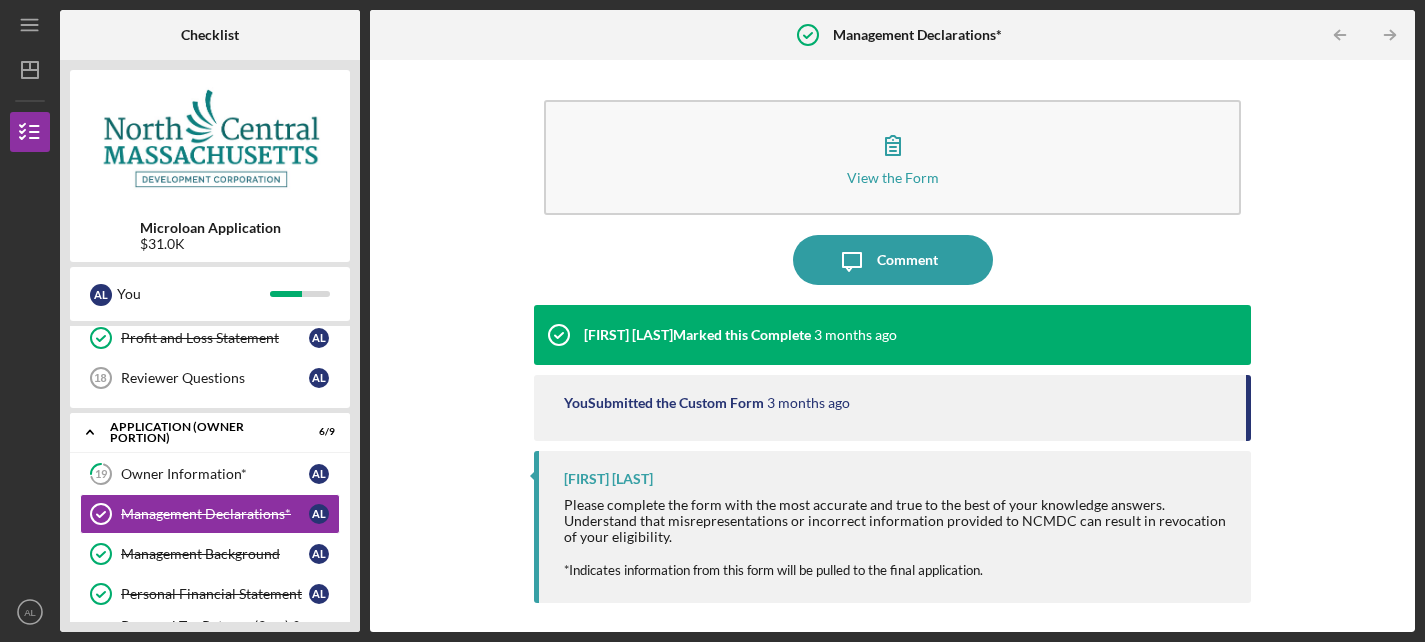click on "Icon/Table Pagination Arrow" 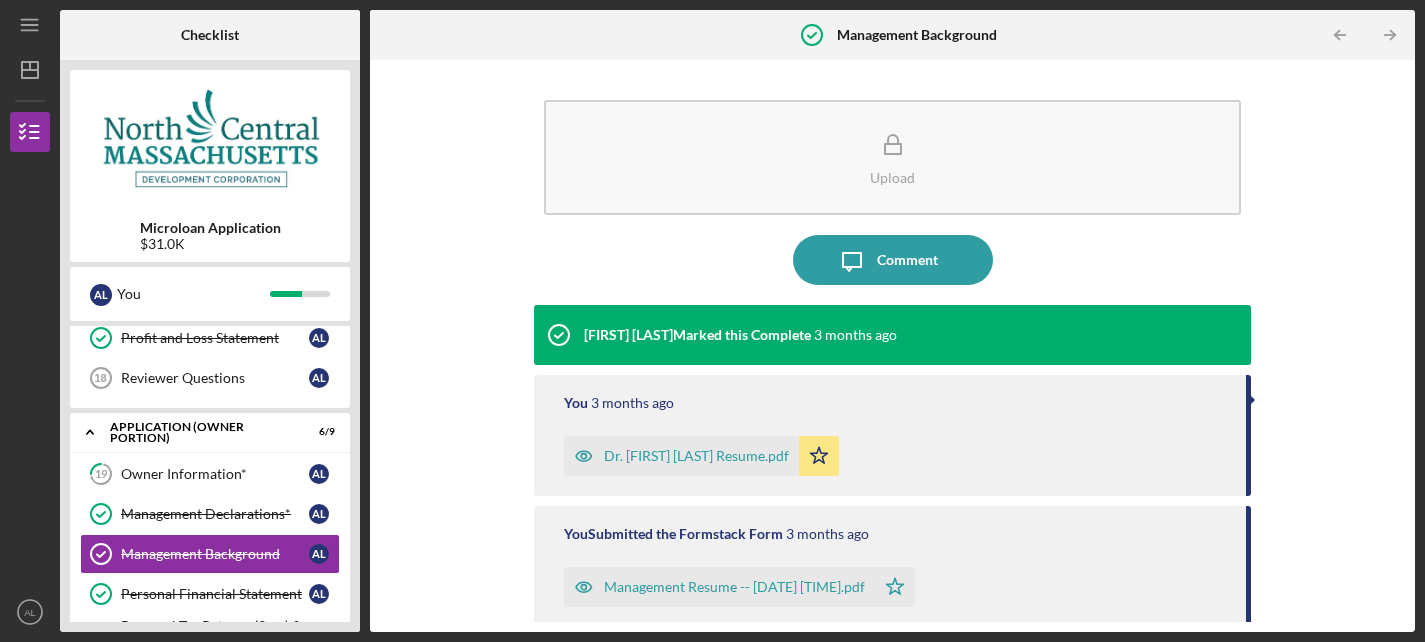 click on "Icon/Table Pagination Arrow" 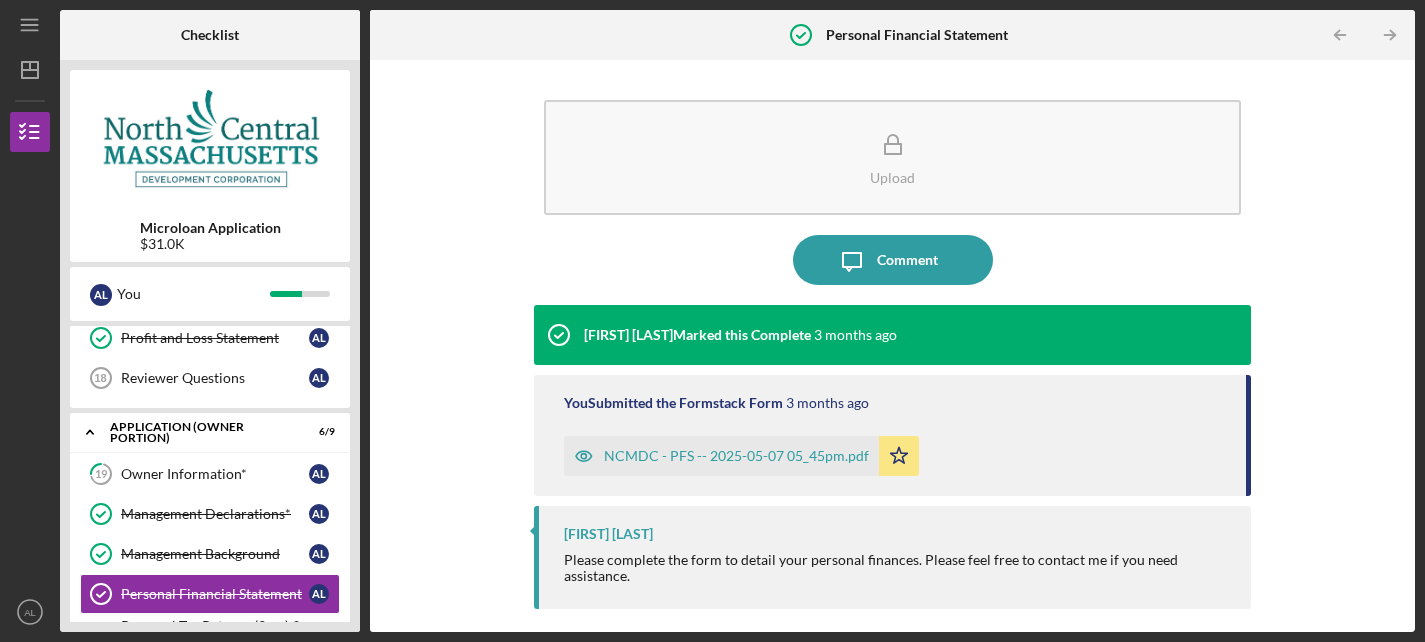 click on "Icon/Table Pagination Arrow" 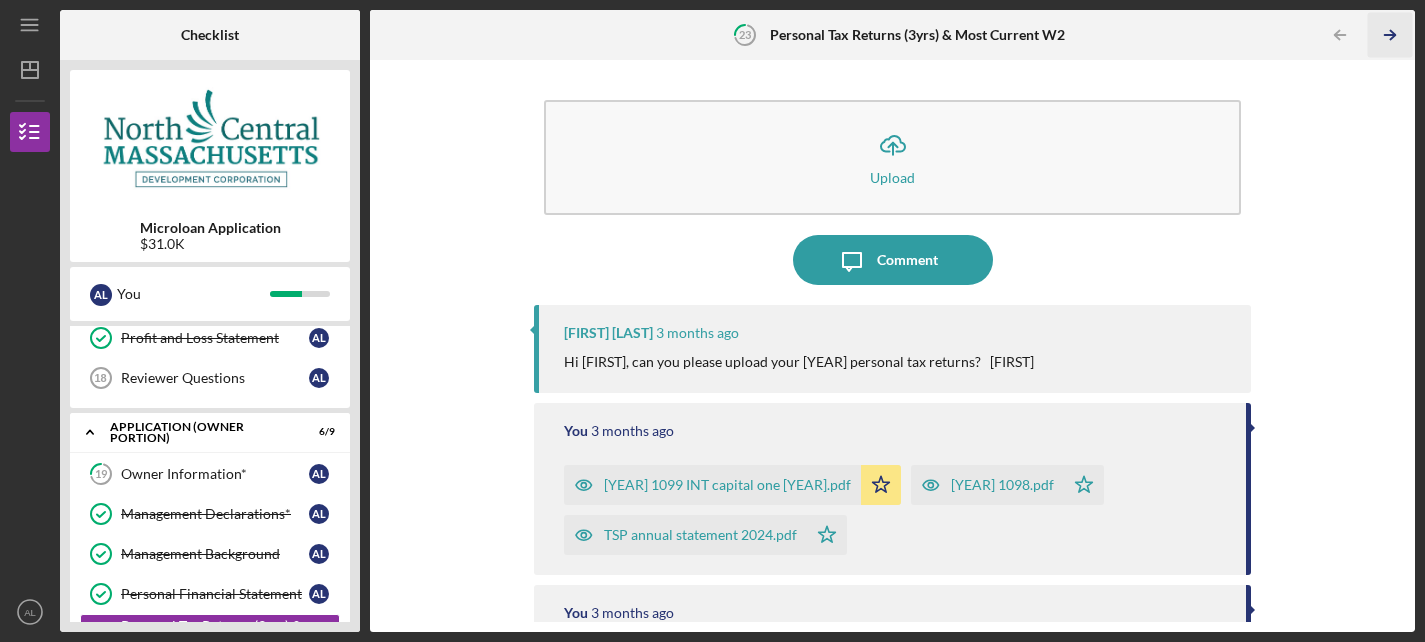 click on "Icon/Table Pagination Arrow" 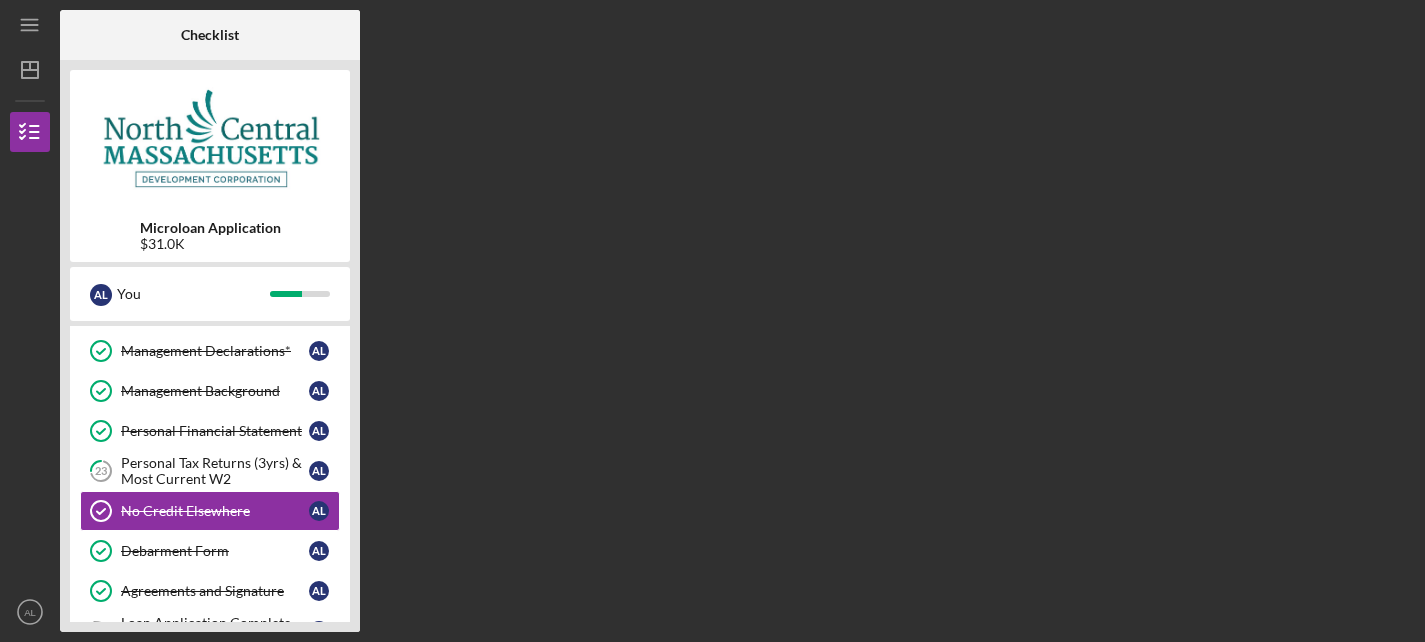 scroll, scrollTop: 985, scrollLeft: 0, axis: vertical 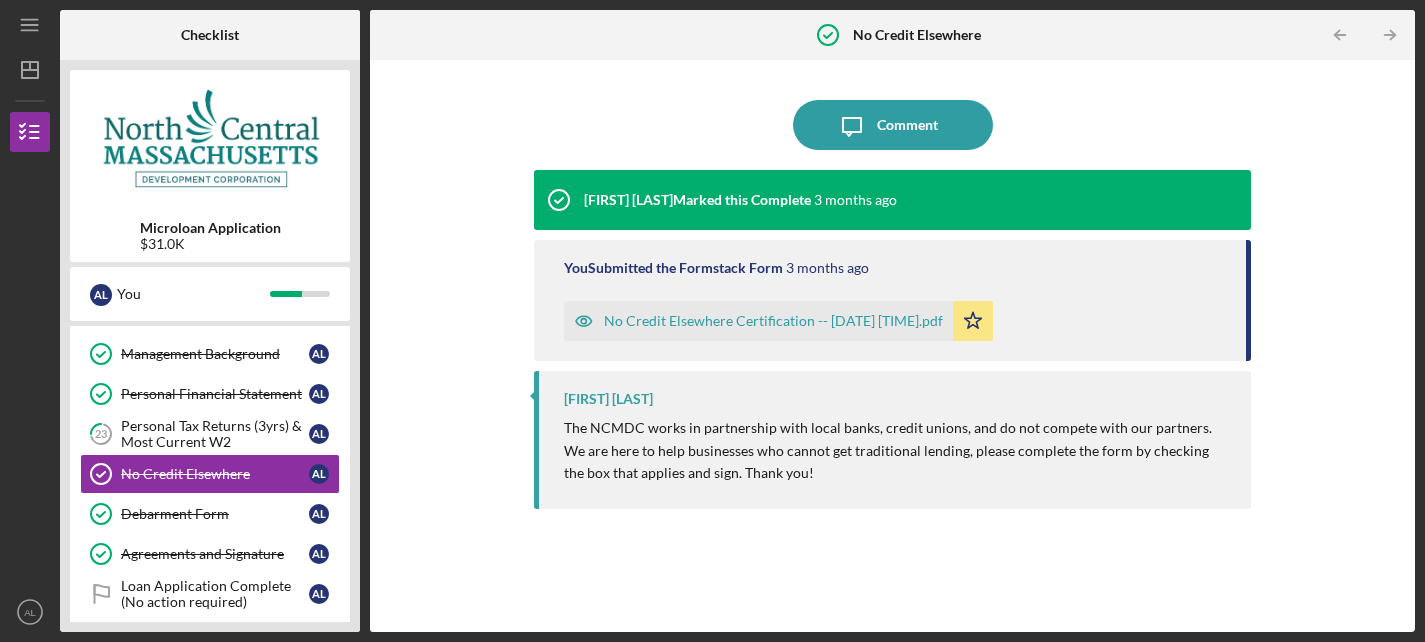 click on "Icon/Table Pagination Arrow" 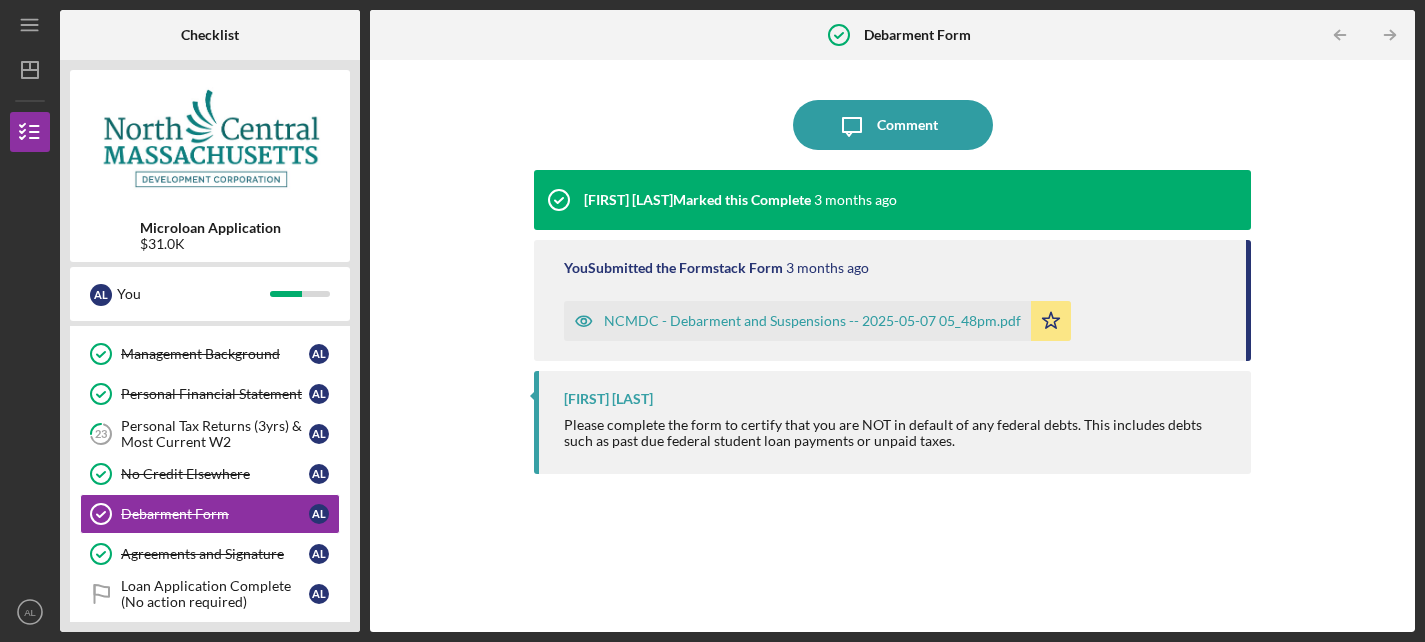 click on "Icon/Table Pagination Arrow" 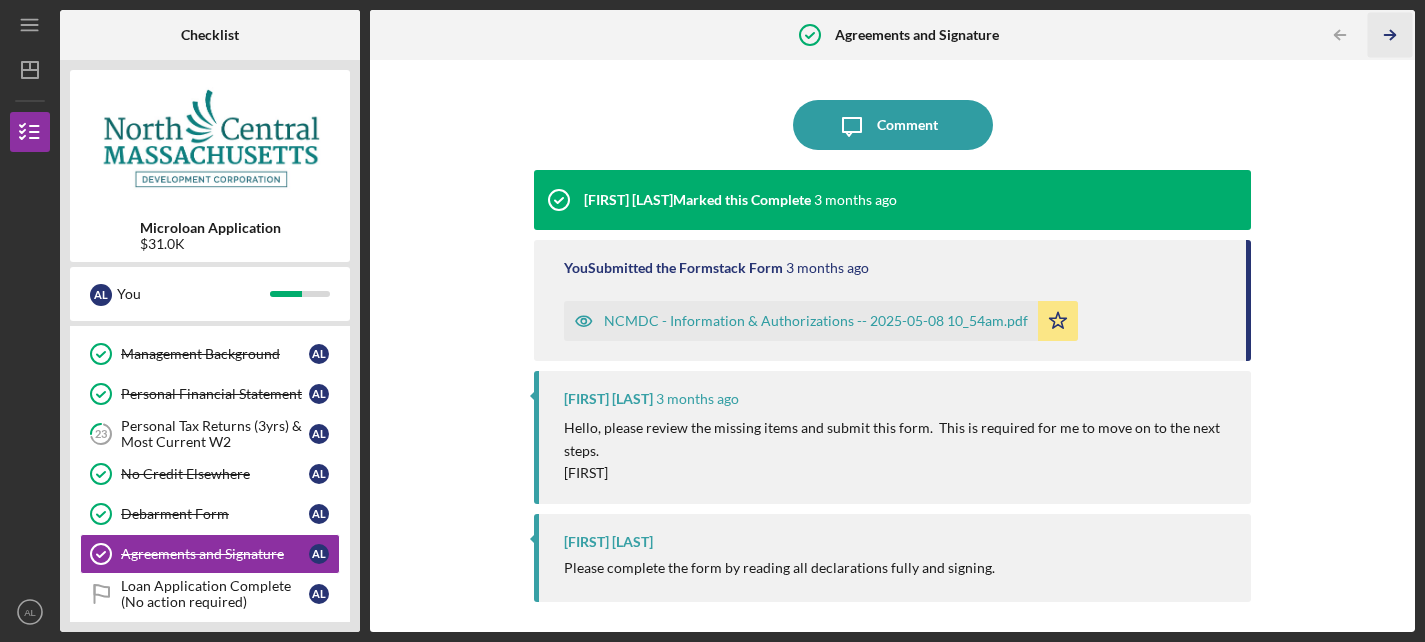 click on "Icon/Table Pagination Arrow" 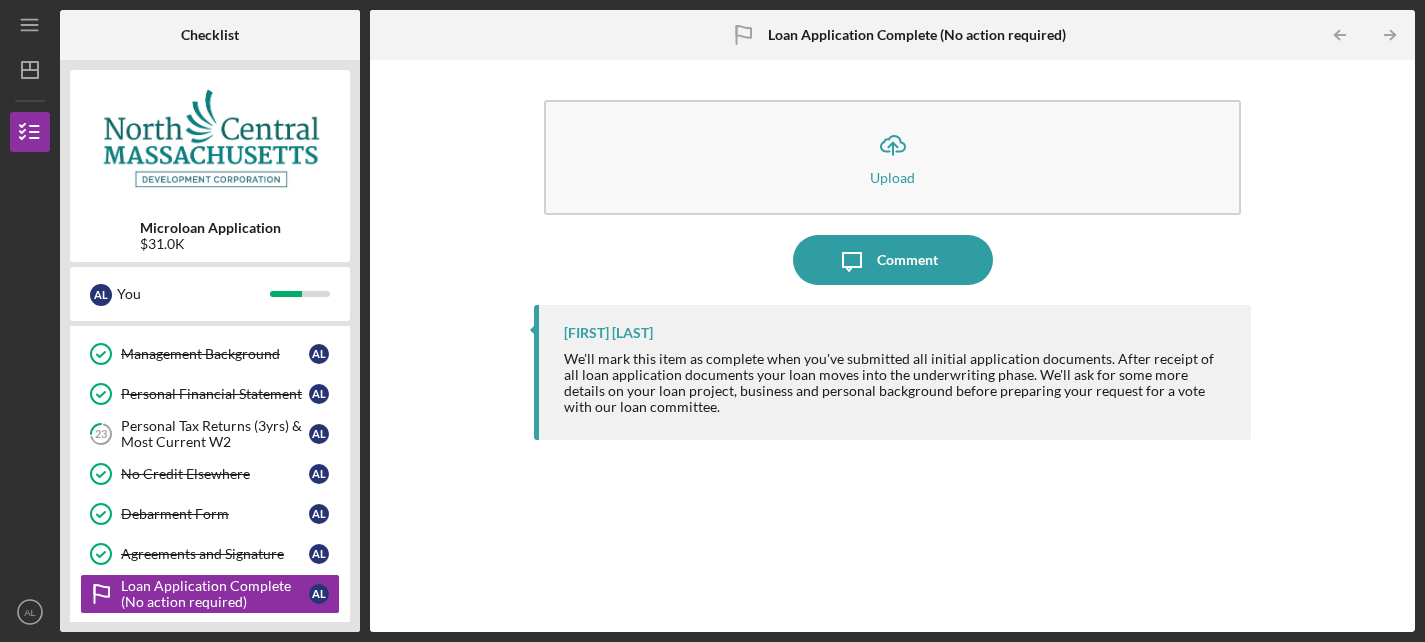 click on "Icon/Table Pagination Arrow" 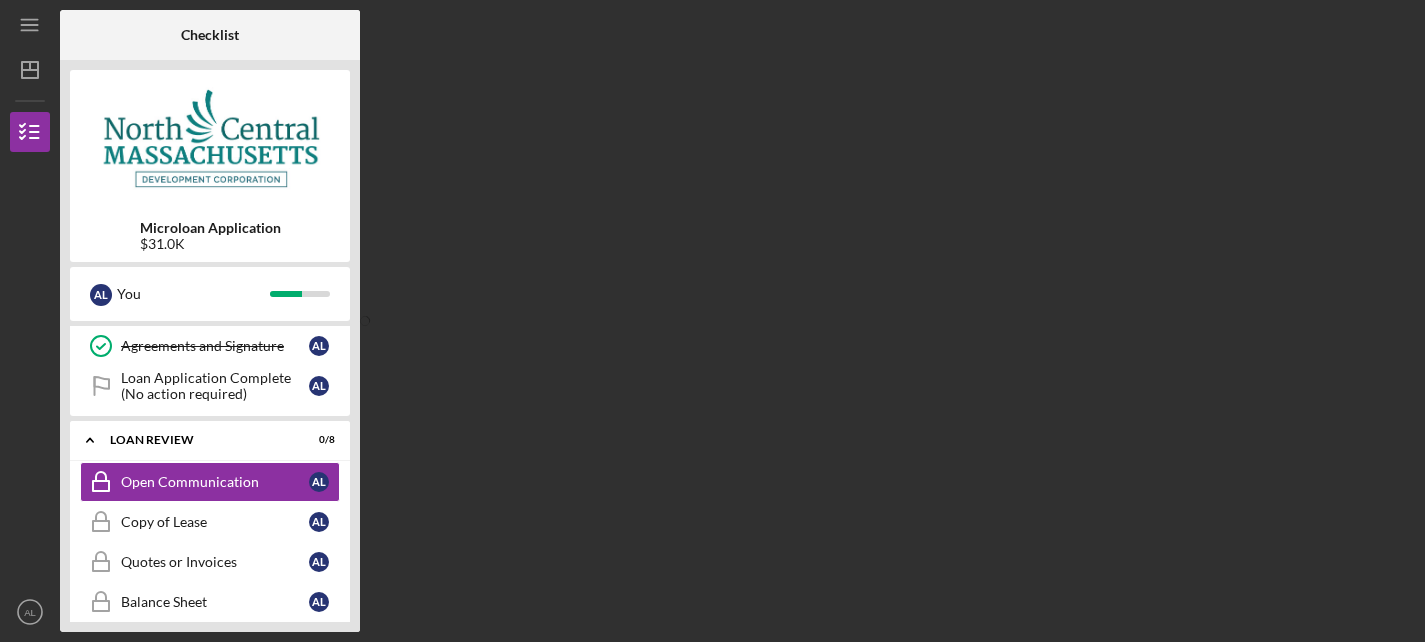 scroll, scrollTop: 1201, scrollLeft: 0, axis: vertical 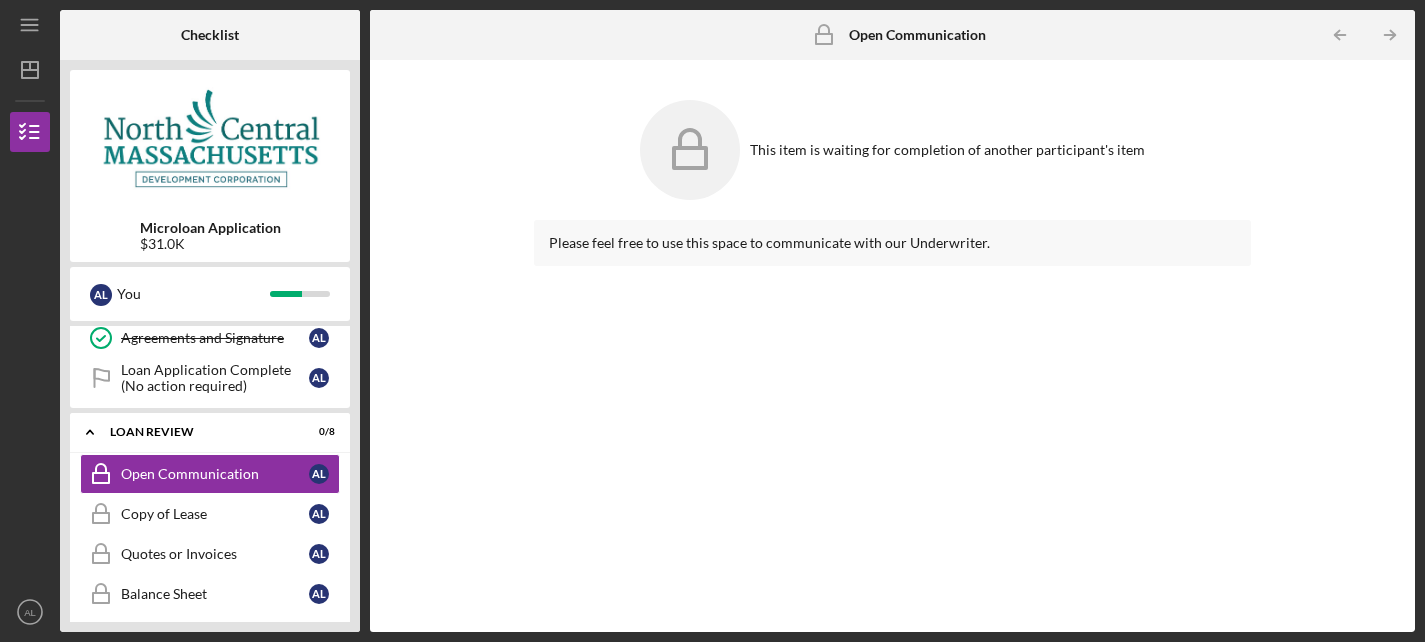 click on "Icon/Table Pagination Arrow" 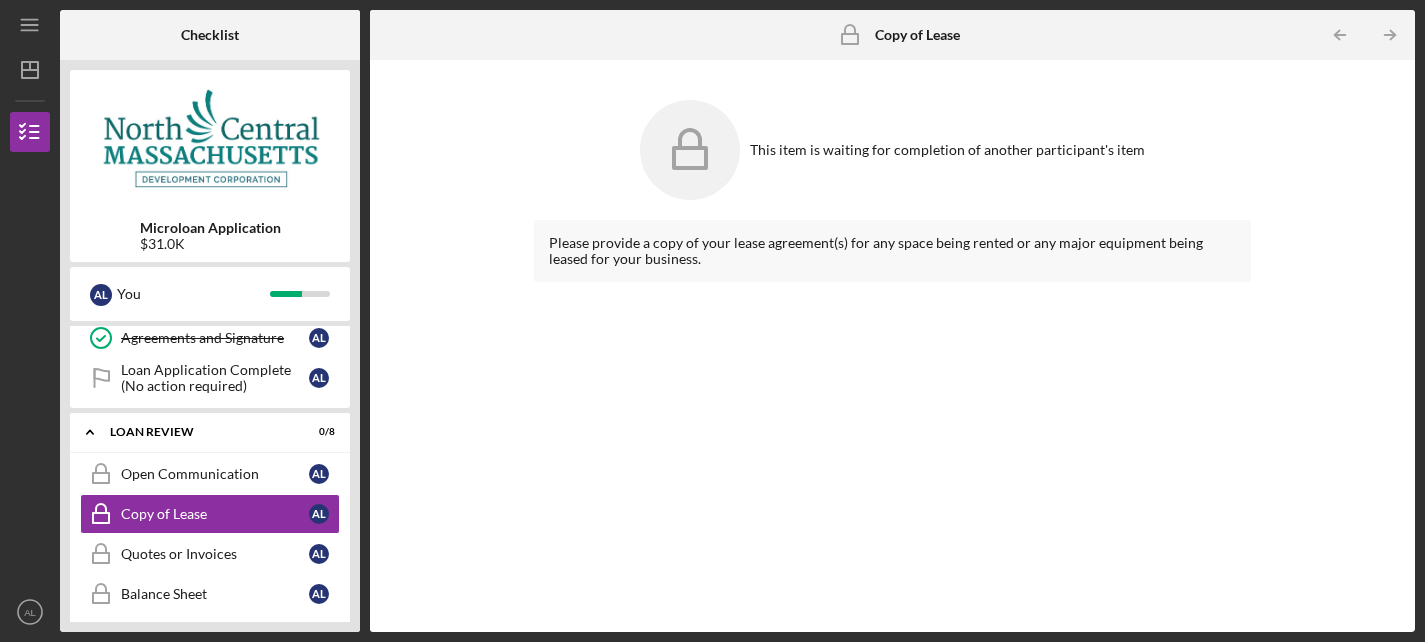 click on "Icon/Table Pagination Arrow" 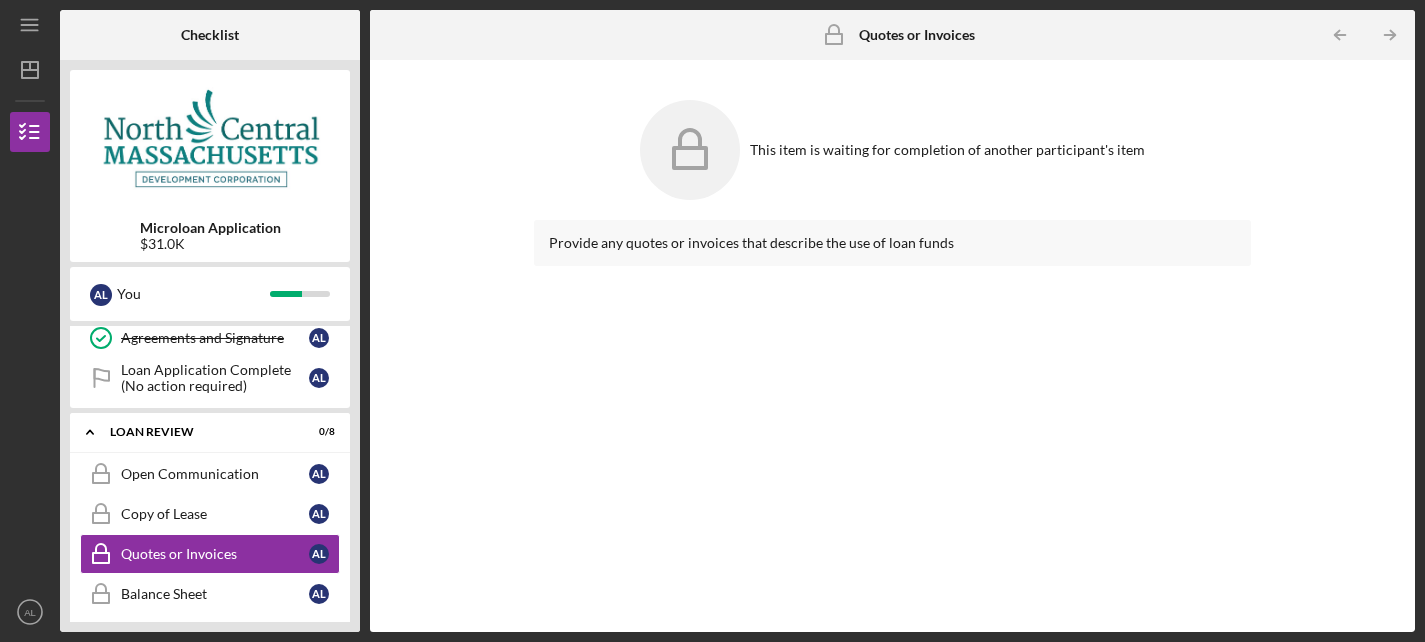 click on "Icon/Table Pagination Arrow" 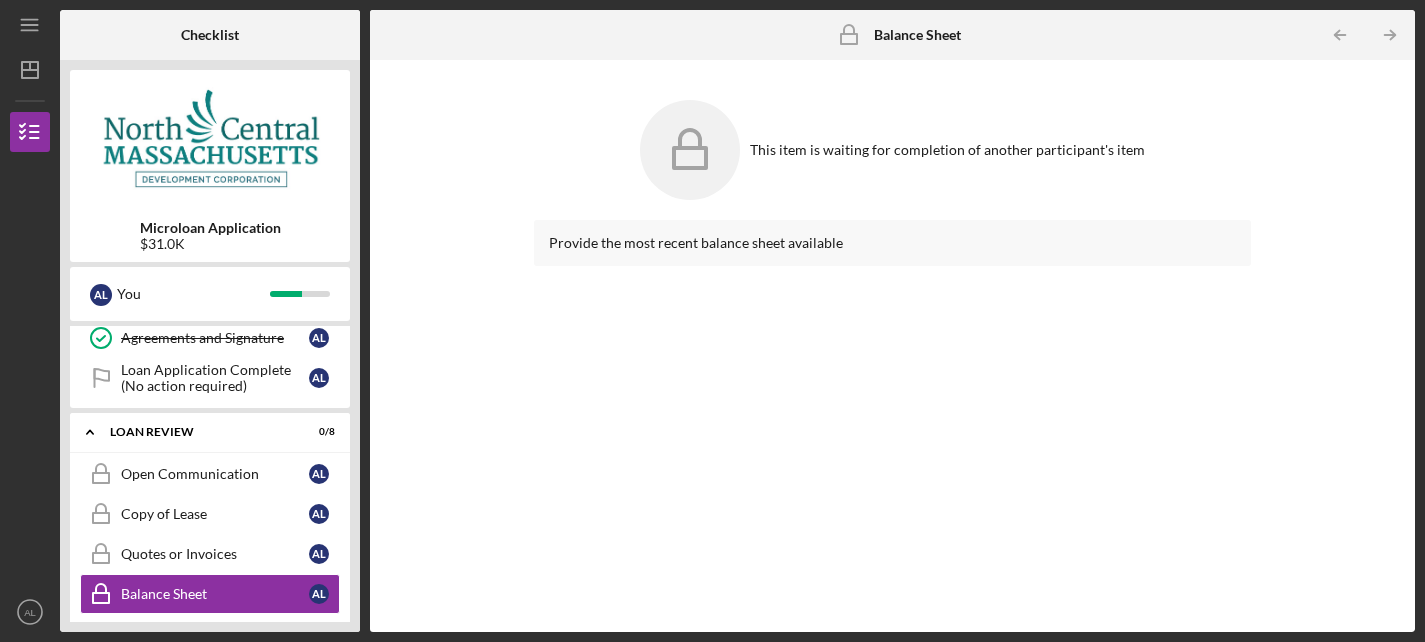 click on "Icon/Table Pagination Arrow" 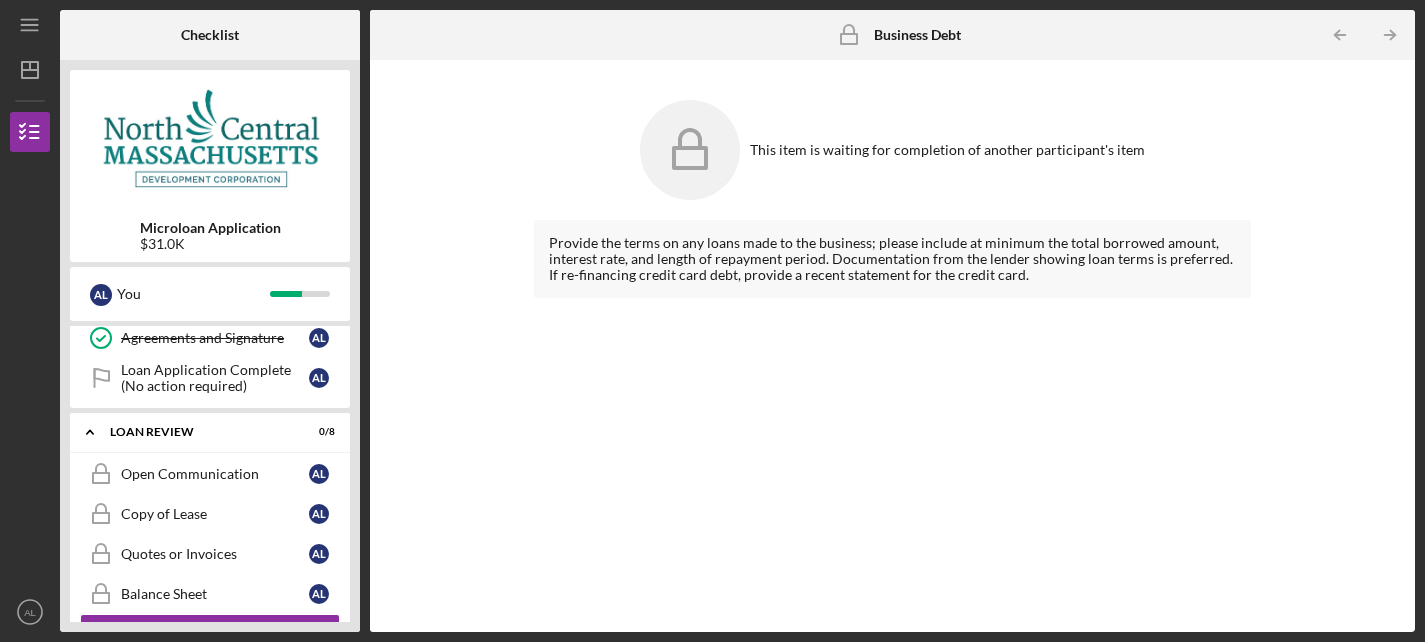 click on "Icon/Table Pagination Arrow" 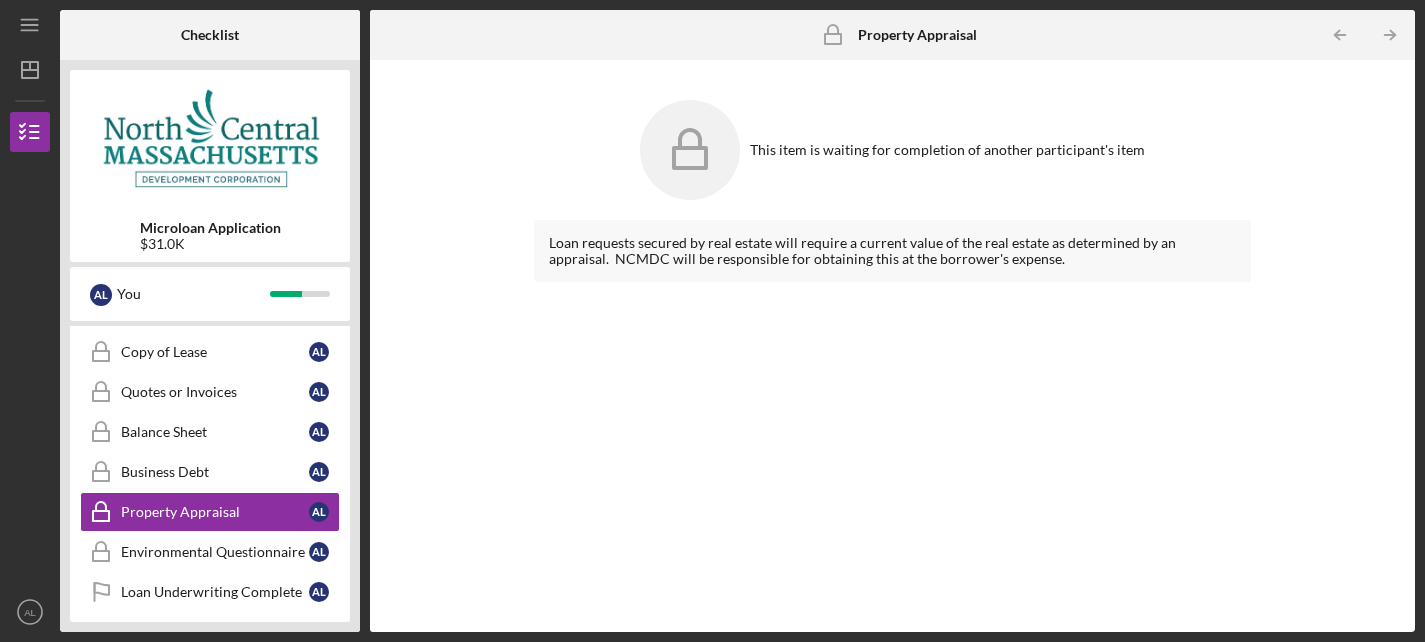 scroll, scrollTop: 1401, scrollLeft: 0, axis: vertical 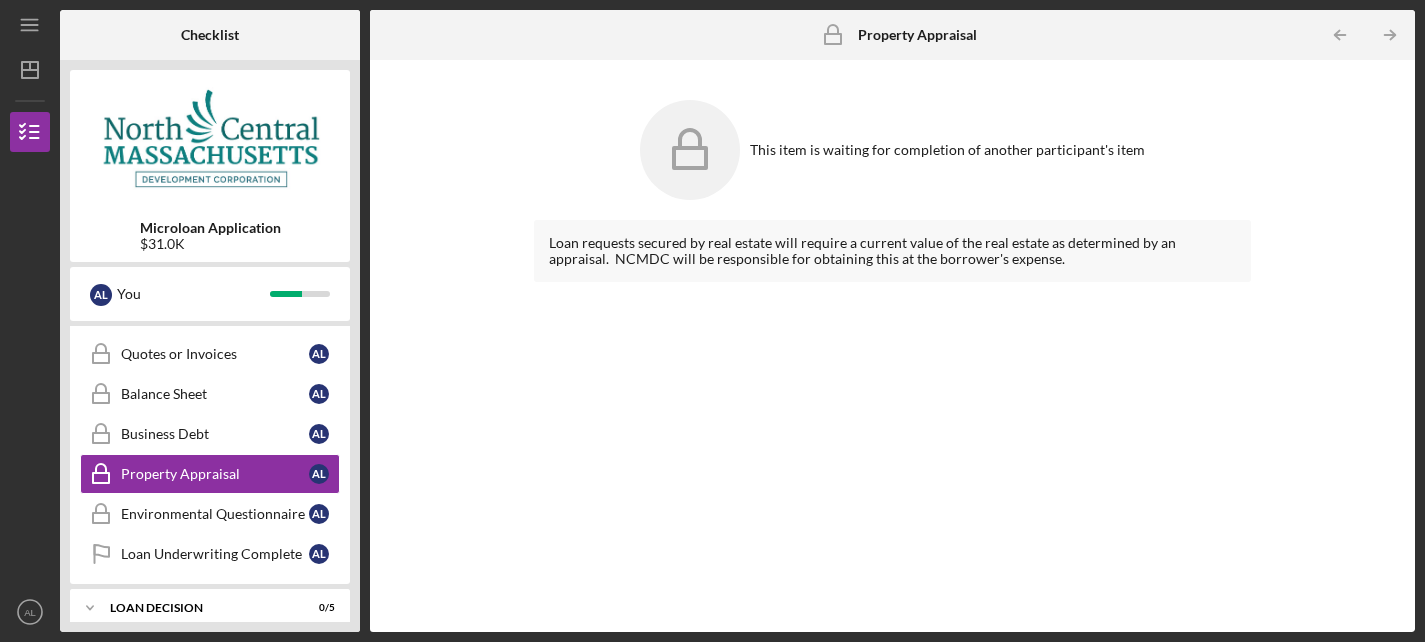 click on "Icon/Table Pagination Arrow" 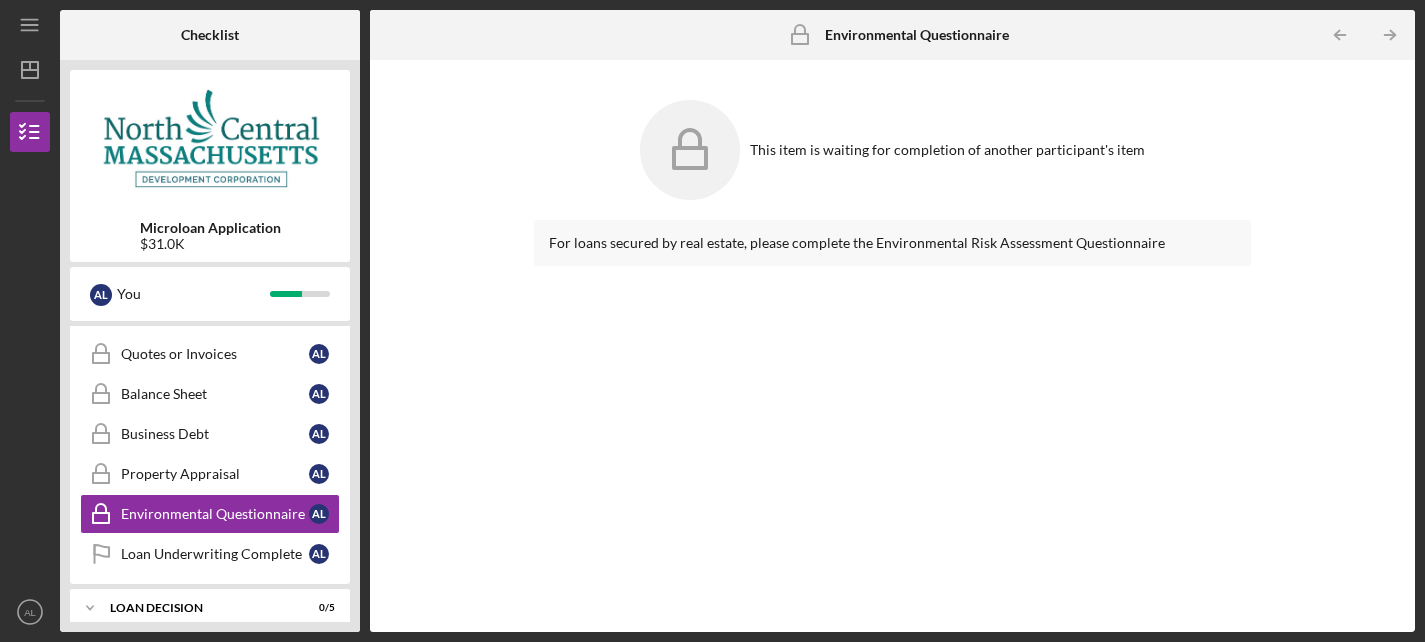 click on "Icon/Table Pagination Arrow" 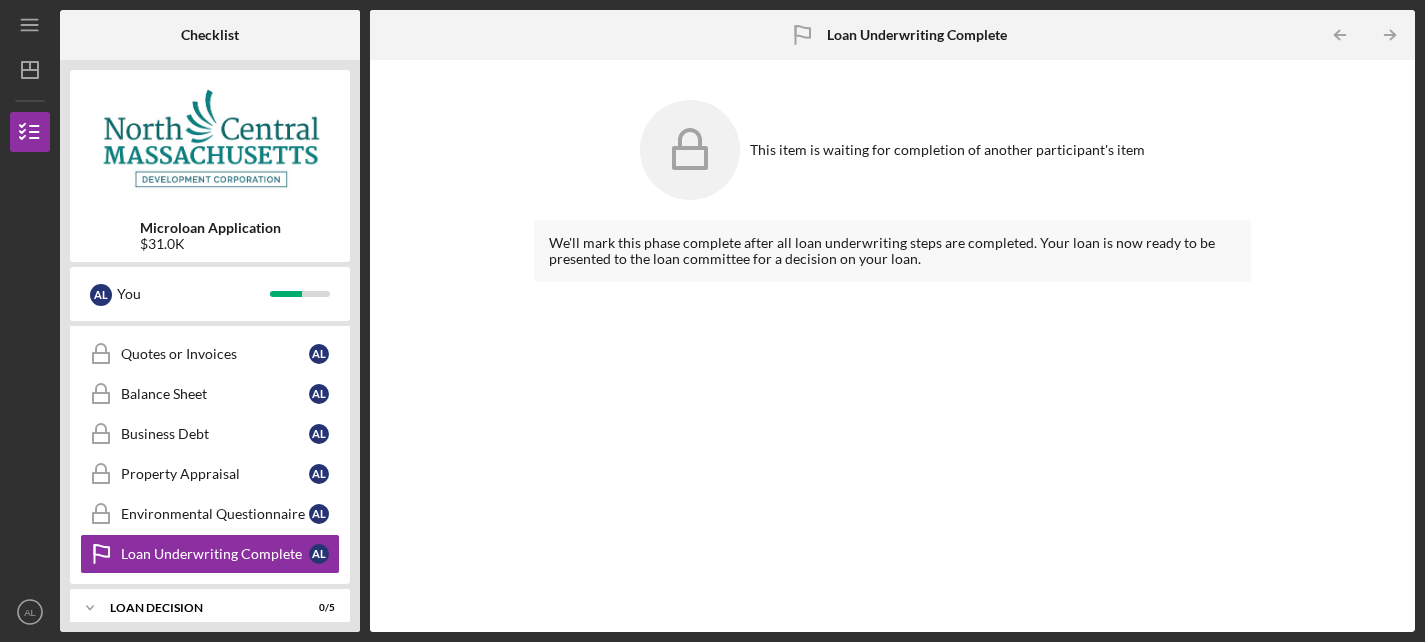 click on "Icon/Table Pagination Arrow" 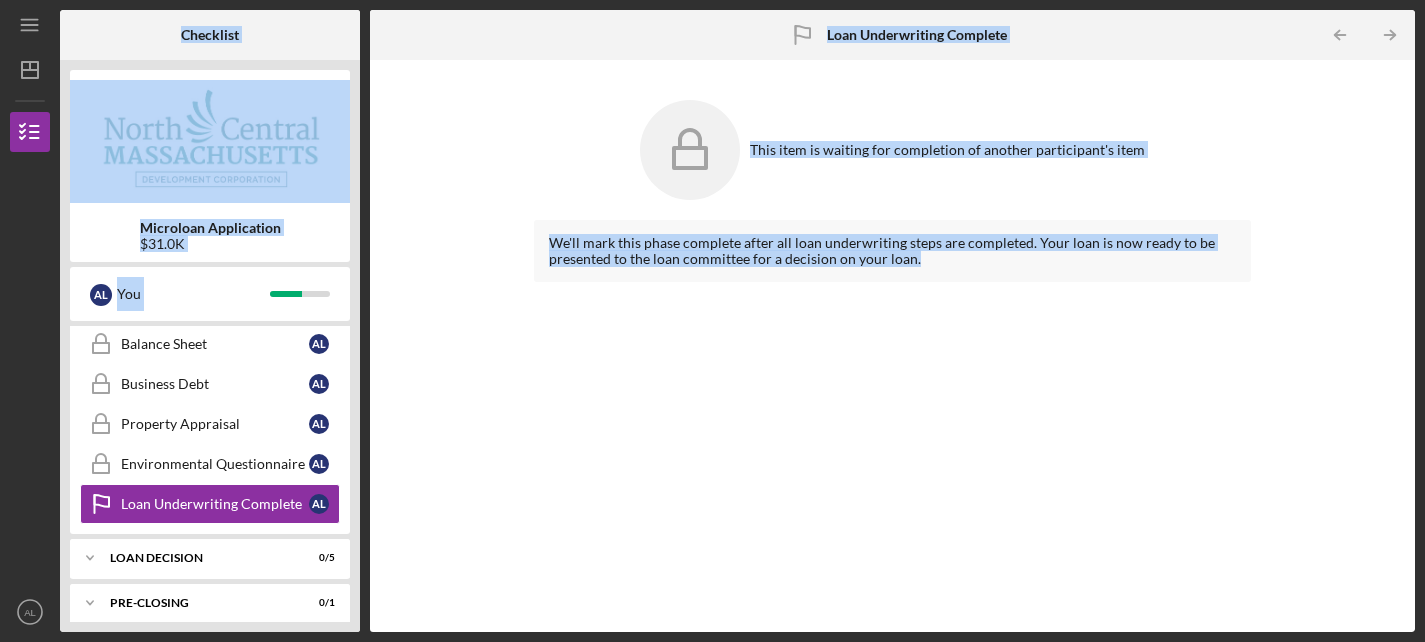 click on "Checklist Microloan Application $31.0K A L You Icon/Expander INQUIRY 6 / 6 Personal Information* Personal Information* A L Business Information* Business Information* A L Demographic Information* Demographic Information* A L Intake Information* Intake Information* A L Inquiry* Inquiry* A L Move to Application Move to Application A L Icon/Expander APPLICATION (BUSINESS PORTION) 11 / 13 Initiate Online Training Initiate Online Training A L Annual Revenue & Job Creation* Annual Revenue & Job Creation* A L Business Real Estate* Business Real Estate* A L Business Obligations & Bank Accounts* Business Obligations & Bank Accounts* A L Business Advisors* Business Advisors* A L Business References* Business References* A L Owners, Officers, Partners and Stockholders owning 20% or more* Owners, Officers, Partners and Stockholders owning 20% or more* A L Sources & Uses of Funds Sources & Uses of Funds A L Business Tax Return (3yrs) Business Tax Return (3yrs) A L Business Plan - Start-ups Only A L 16 A L A L 18 A L 6 / 9" at bounding box center [737, 321] 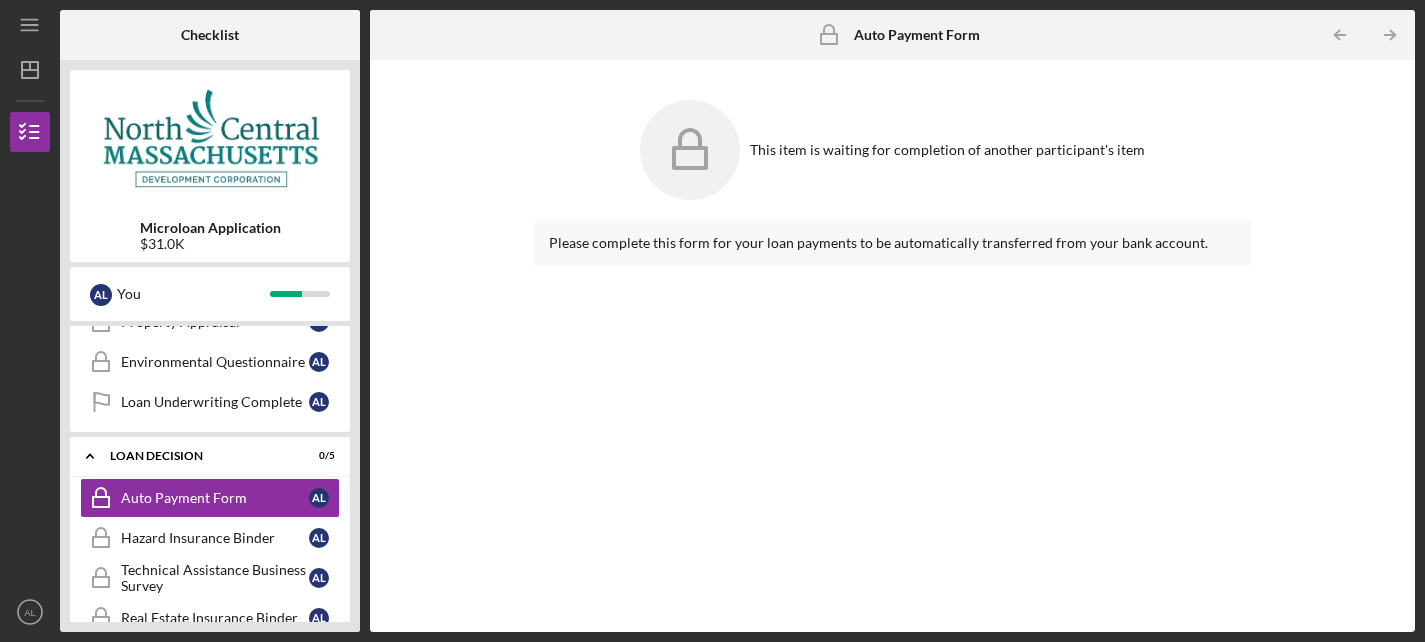 click on "Icon/Table Pagination Arrow" 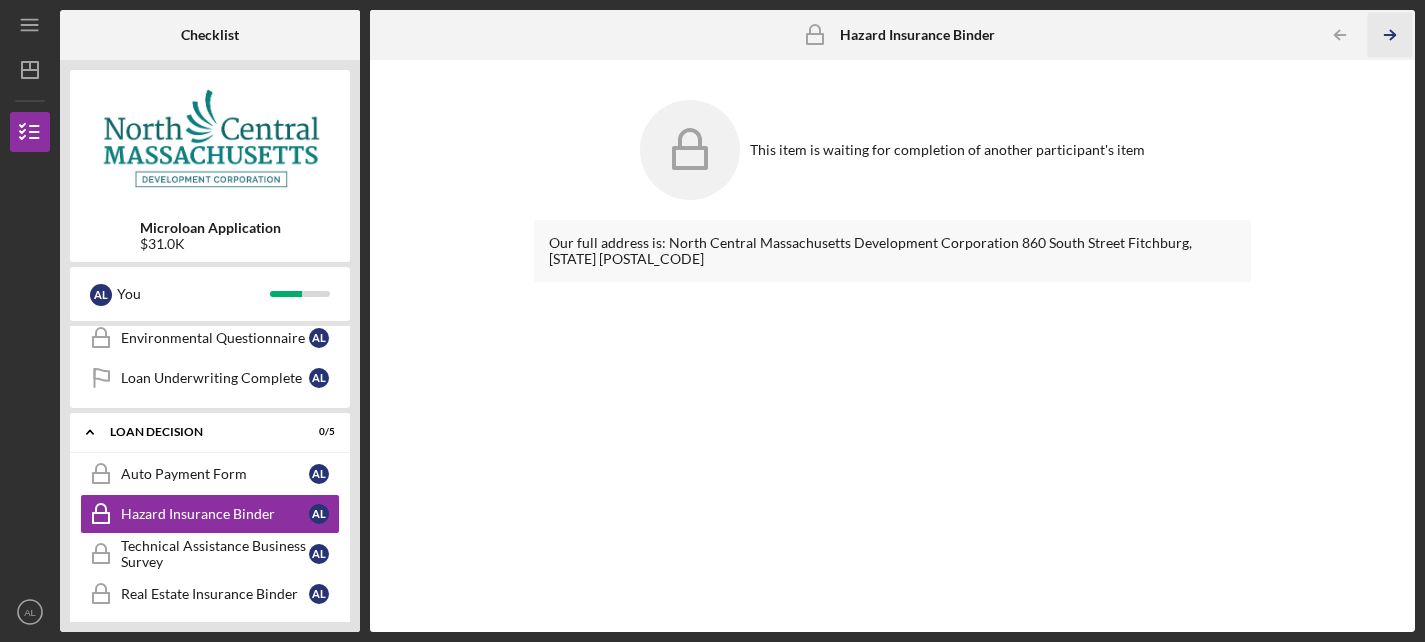 click on "Icon/Table Pagination Arrow" 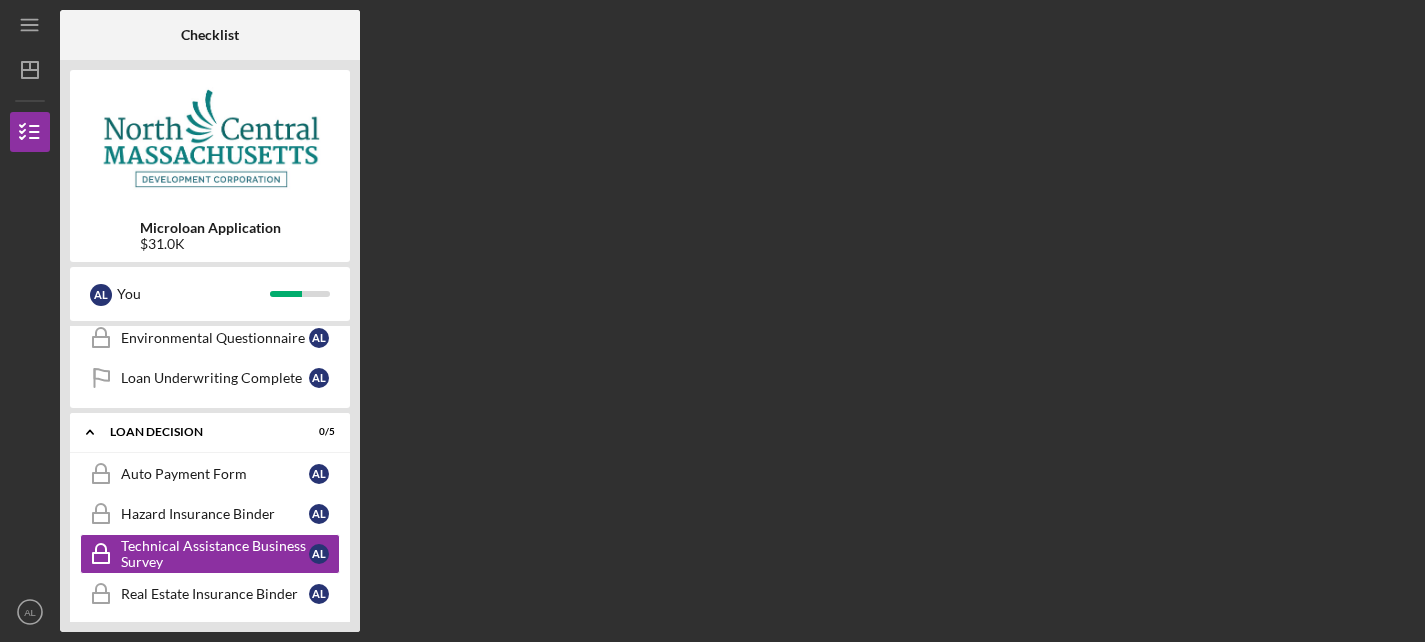 click on "Checklist Microloan Application $31.0K A L You Icon/Expander INQUIRY 6 / 6 Personal Information* Personal Information* A L Business Information* Business Information* A L Demographic Information* Demographic Information* A L Intake Information* Intake Information* A L Inquiry* Inquiry* A L Move to Application Move to Application A L Icon/Expander APPLICATION (BUSINESS PORTION) 11 / 13 Initiate Online Training Initiate Online Training A L Annual Revenue & Job Creation* Annual Revenue & Job Creation* A L Business Real Estate* Business Real Estate* A L Business Obligations & Bank Accounts* Business Obligations & Bank Accounts* A L Business Advisors* Business Advisors* A L Business References* Business References* A L Owners, Officers, Partners and Stockholders owning 20% or more* Owners, Officers, Partners and Stockholders owning 20% or more* A L Sources & Uses of Funds Sources & Uses of Funds A L Business Tax Return (3yrs) Business Tax Return (3yrs) A L Business Plan - Start-ups Only A L 16 A L A L 18 A L 6 / 9" at bounding box center (737, 321) 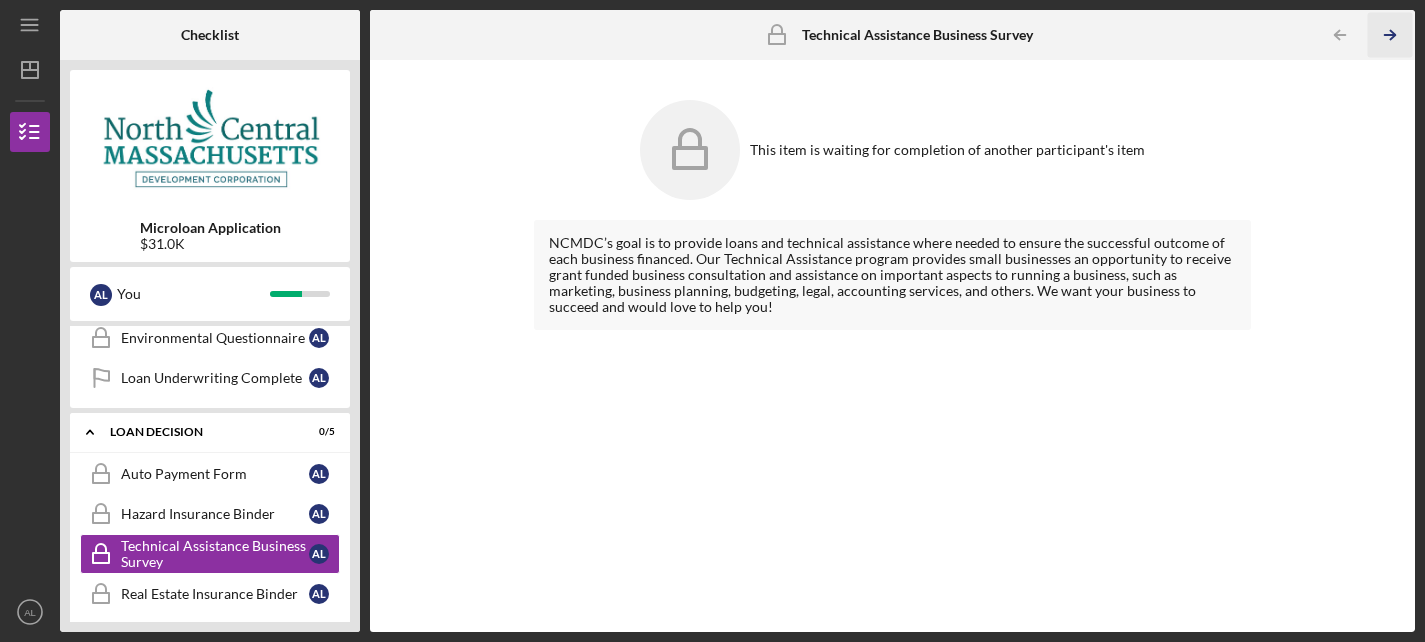 click on "Icon/Table Pagination Arrow" 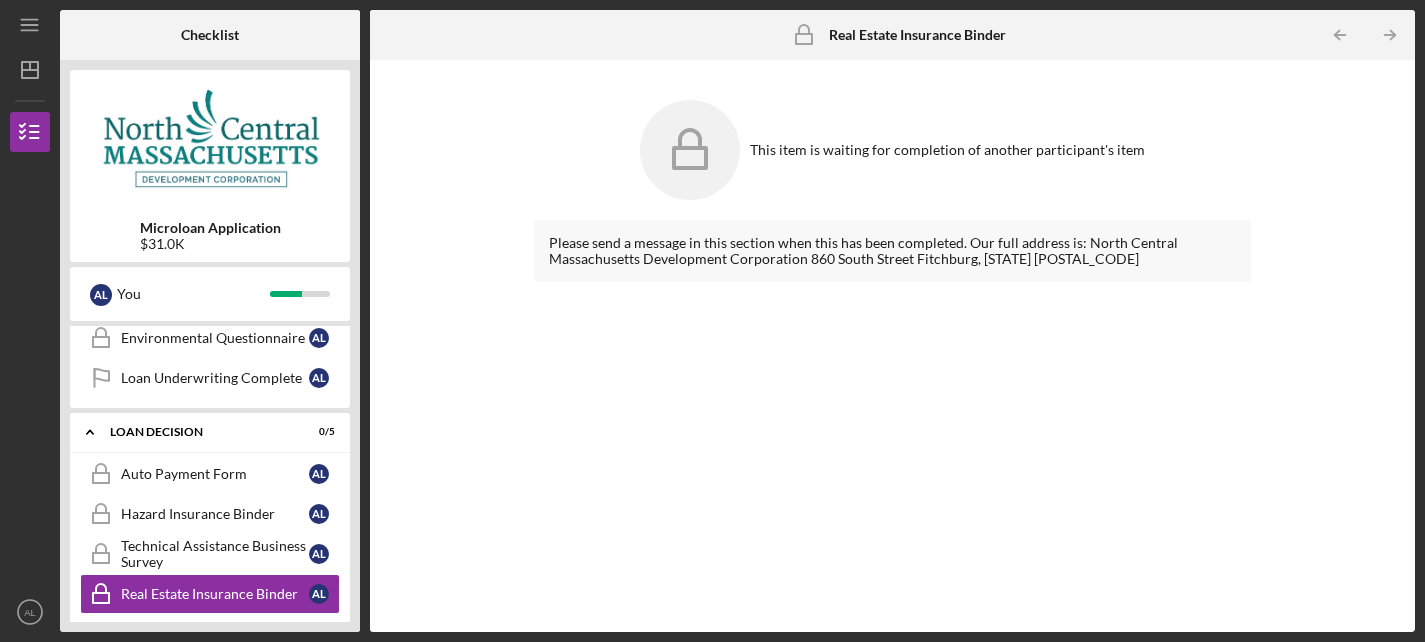 click on "Icon/Table Pagination Arrow" 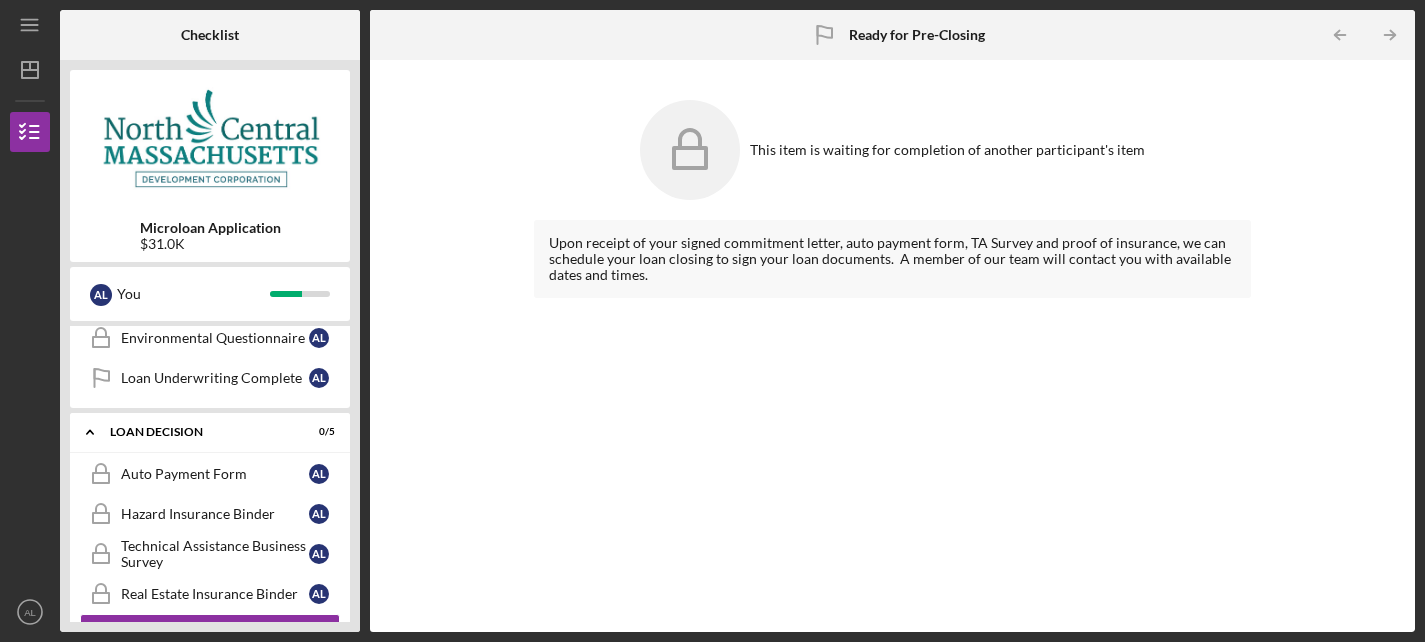 click on "Icon/Menu Ready for Pre-Closing Ready for Pre-Closing Checklist Microloan Application $31.0K A L You Icon/Expander INQUIRY 6 / 6 Personal Information* Personal Information* A L Business Information* Business Information* A L Demographic Information* Demographic Information* A L Intake Information* Intake Information* A L Inquiry* Inquiry* A L Move to Application Move to Application A L Icon/Expander APPLICATION (BUSINESS PORTION) 11 / 13 Initiate Online Training Initiate Online Training A L Annual Revenue & Job Creation* Annual Revenue & Job Creation* A L Business Real Estate* Business Real Estate* A L Business Obligations & Bank Accounts* Business Obligations & Bank Accounts* A L Business Advisors* Business Advisors* A L Business References* Business References* A L Owners, Officers, Partners and Stockholders owning 20% or more* Owners, Officers, Partners and Stockholders owning 20% or more* A L Sources & Uses of Funds Sources & Uses of Funds A L Business Tax Return (3yrs) Business Tax Return (3yrs) A L A L" at bounding box center [712, 321] 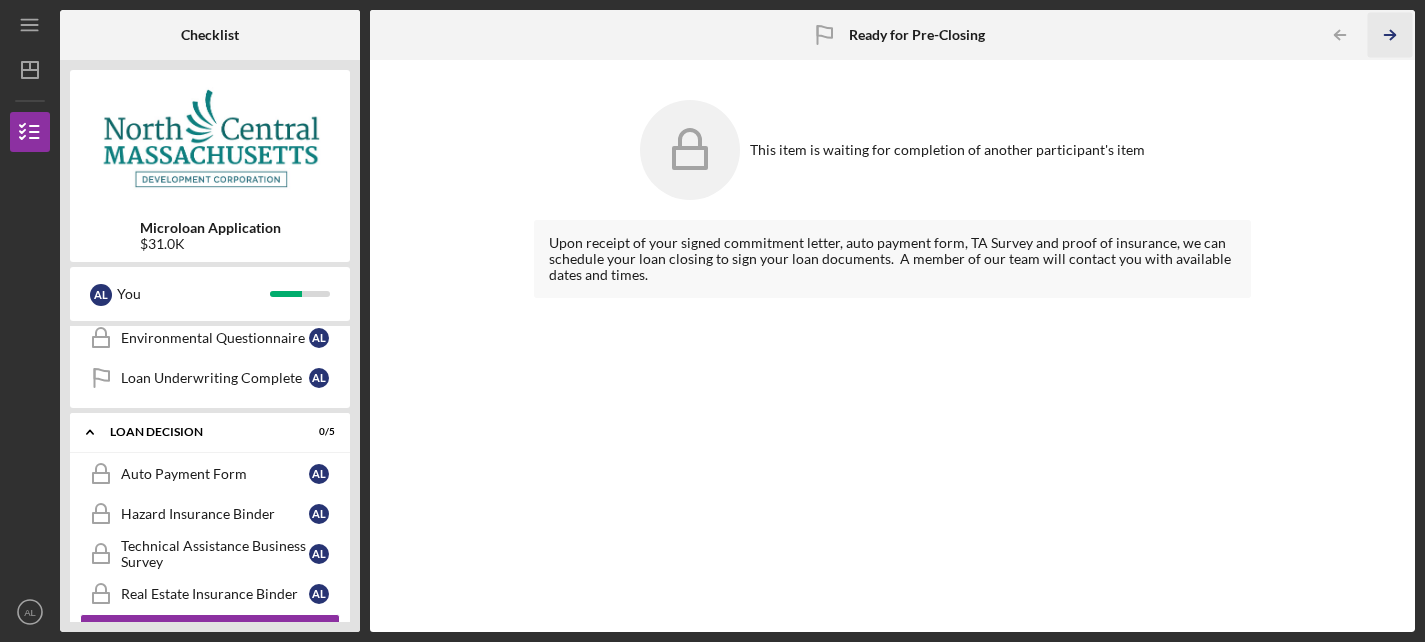 click on "Icon/Table Pagination Arrow" 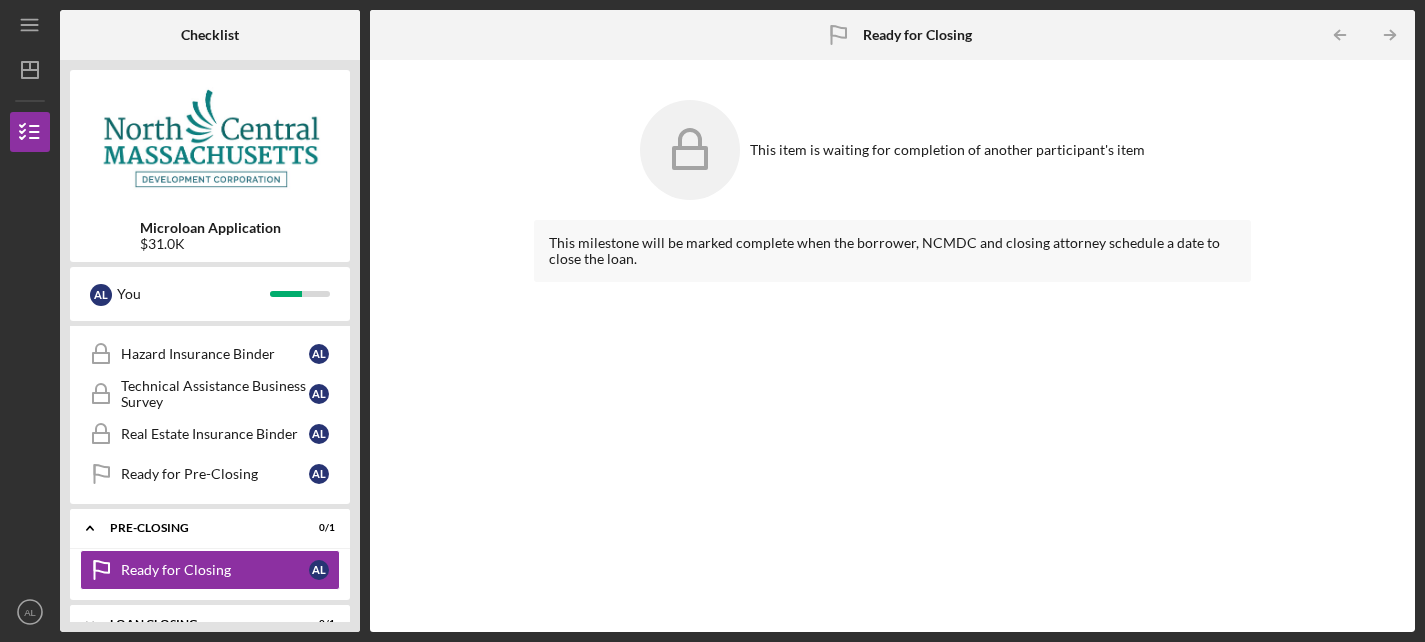 scroll, scrollTop: 1770, scrollLeft: 0, axis: vertical 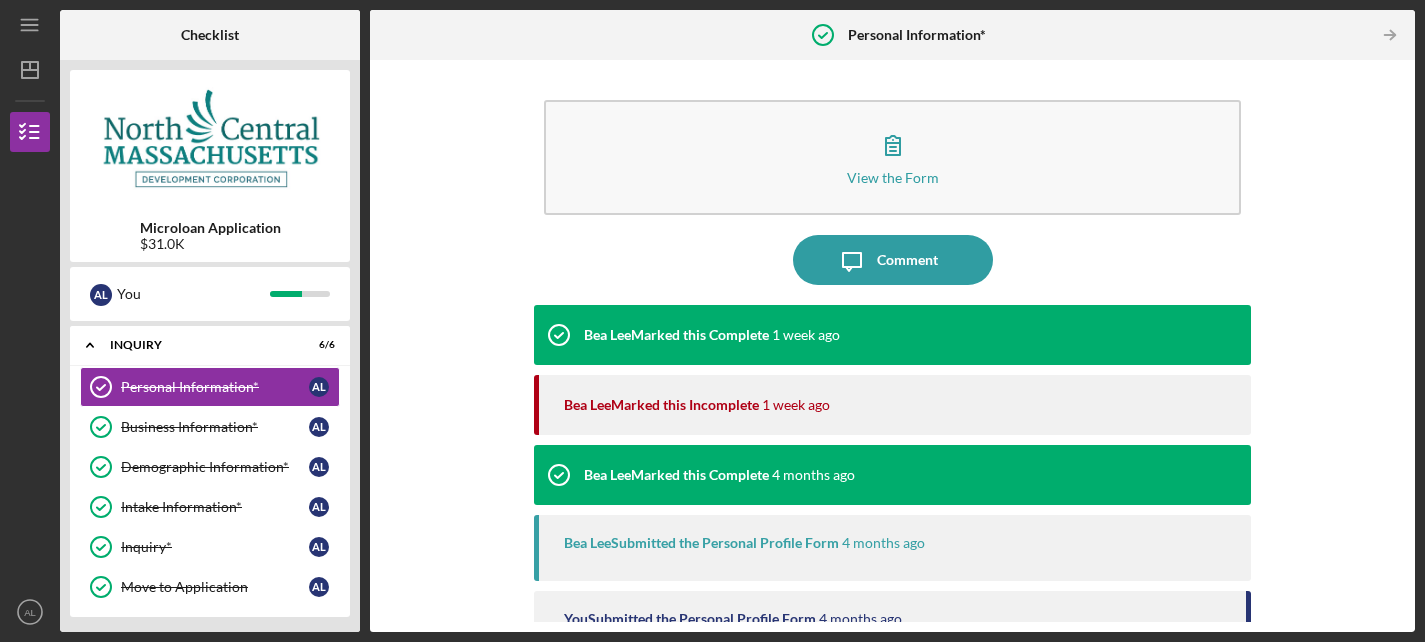 click on "[FIRST] [LAST] Marked this Incomplete" at bounding box center [661, 405] 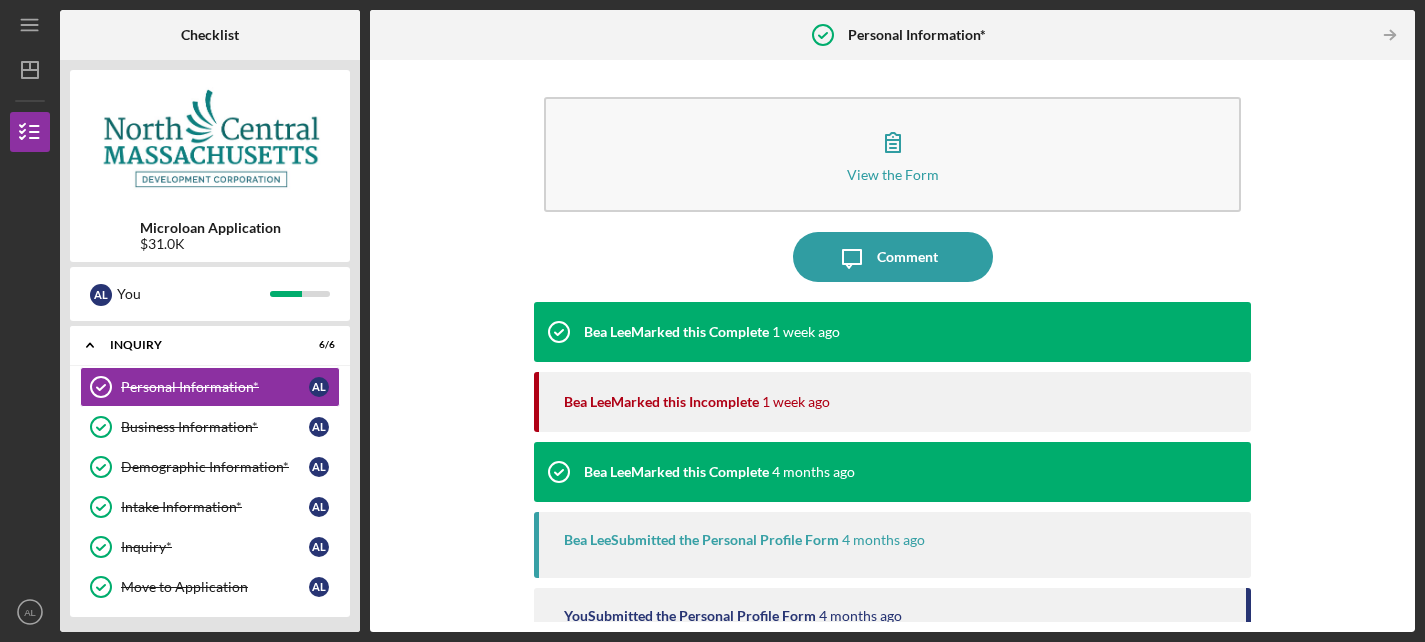 scroll, scrollTop: 0, scrollLeft: 0, axis: both 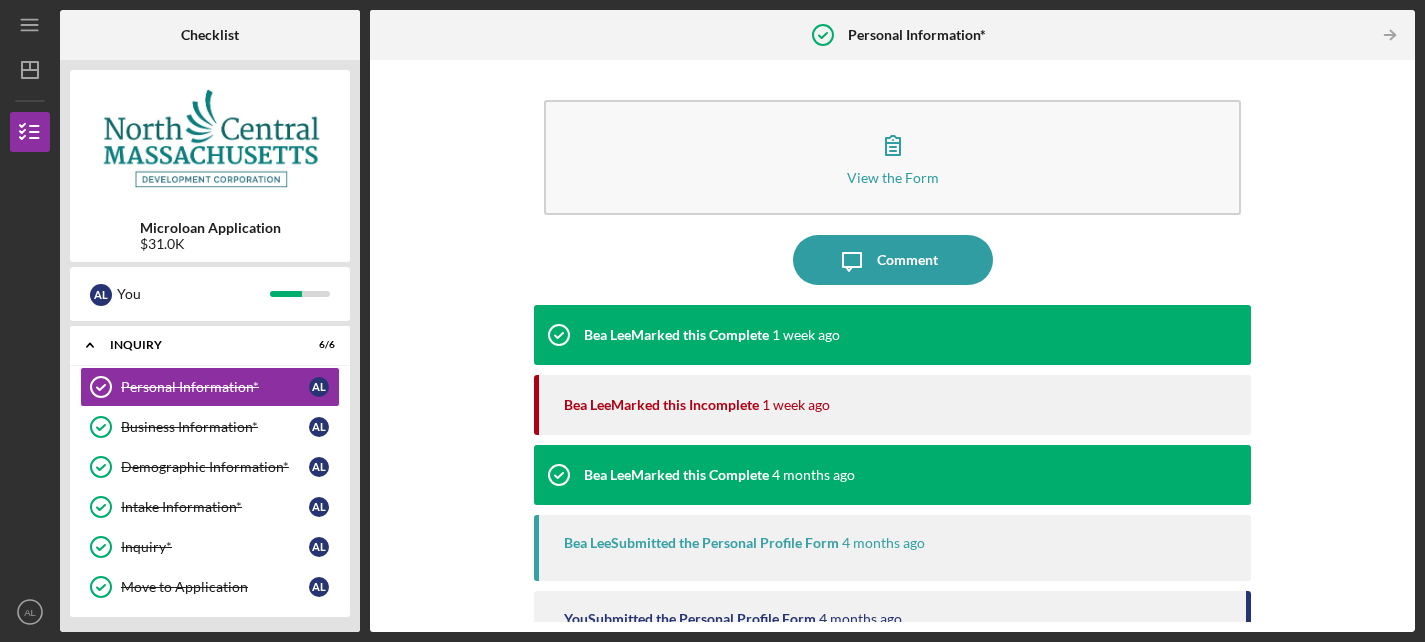 click on "[FIRST] [LAST] Marked this Complete" at bounding box center [676, 335] 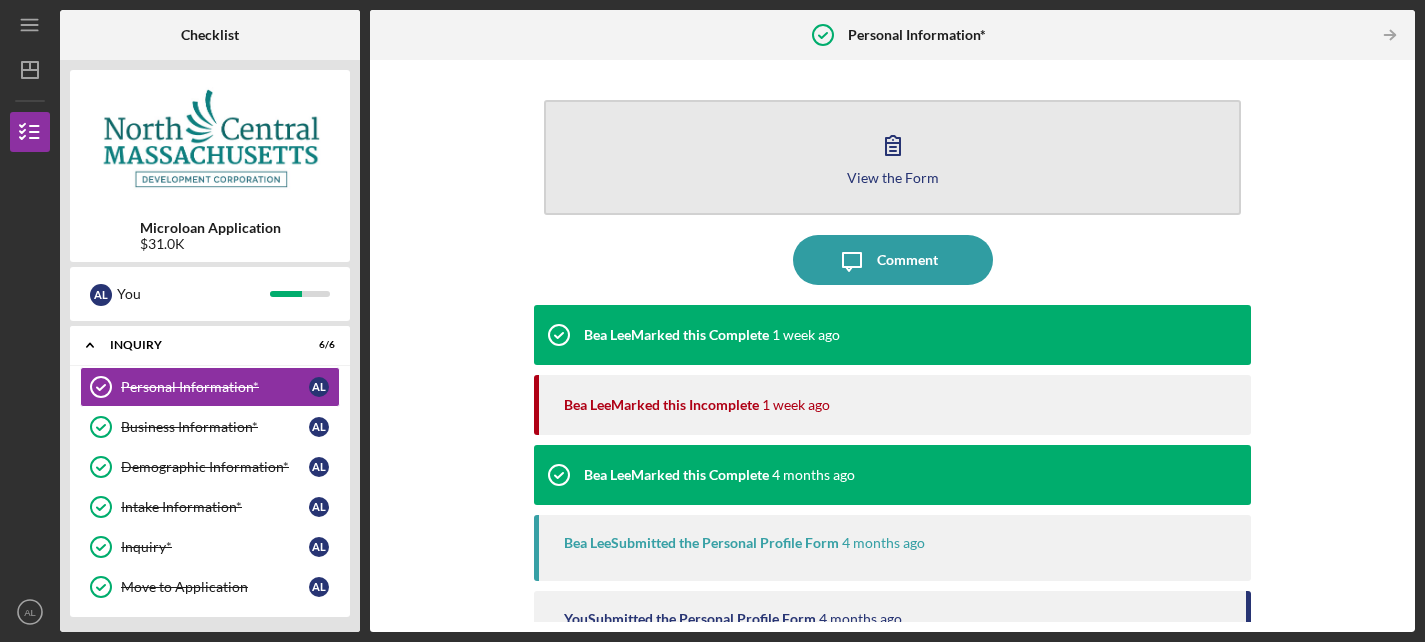 click 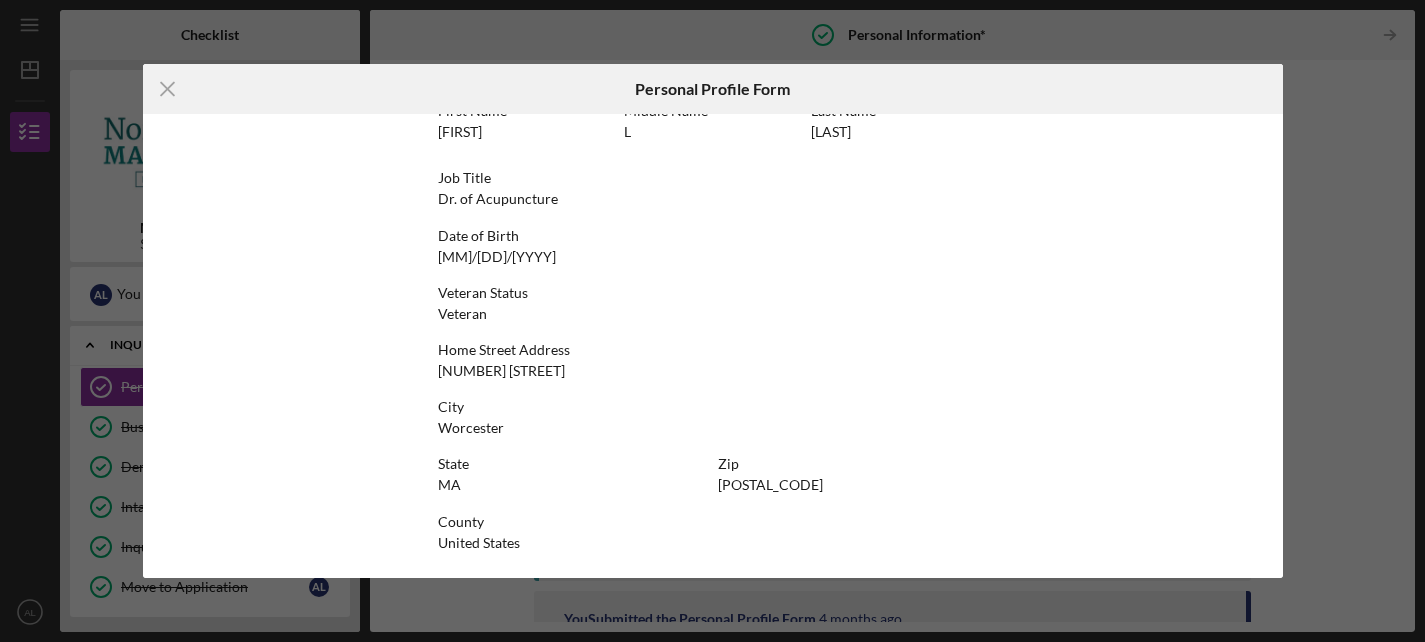 scroll, scrollTop: 113, scrollLeft: 0, axis: vertical 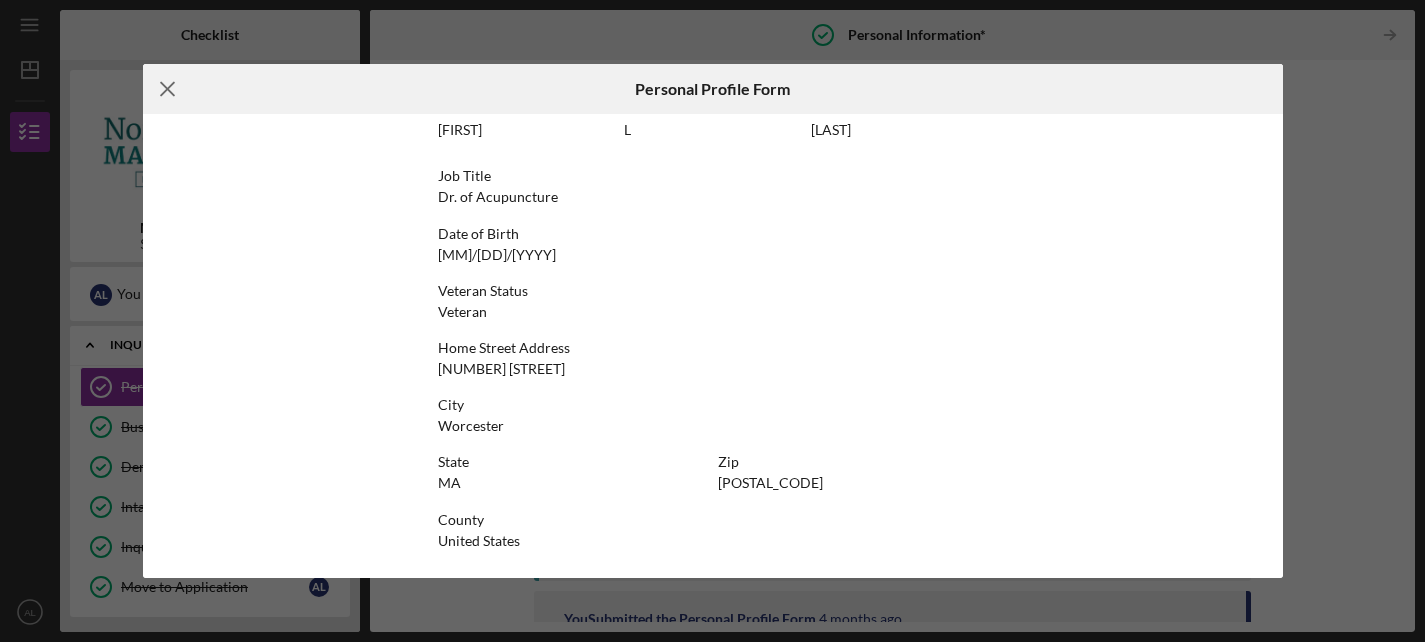 click 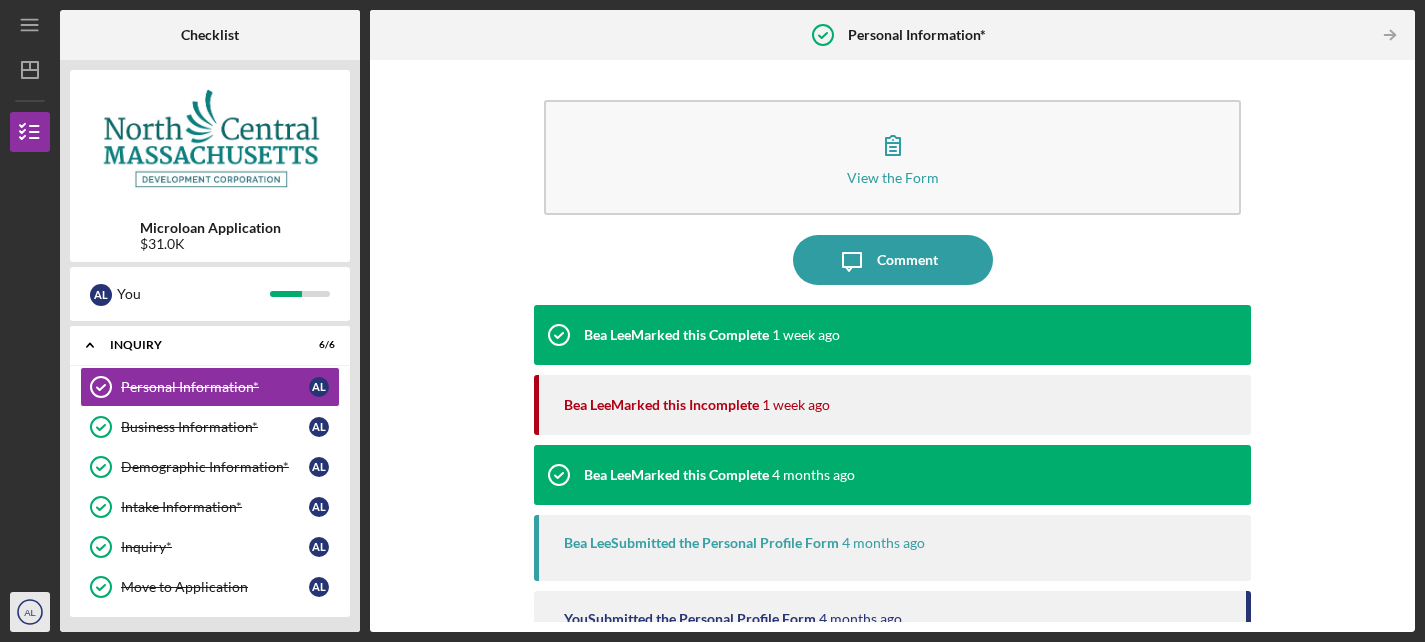 click on "AL" 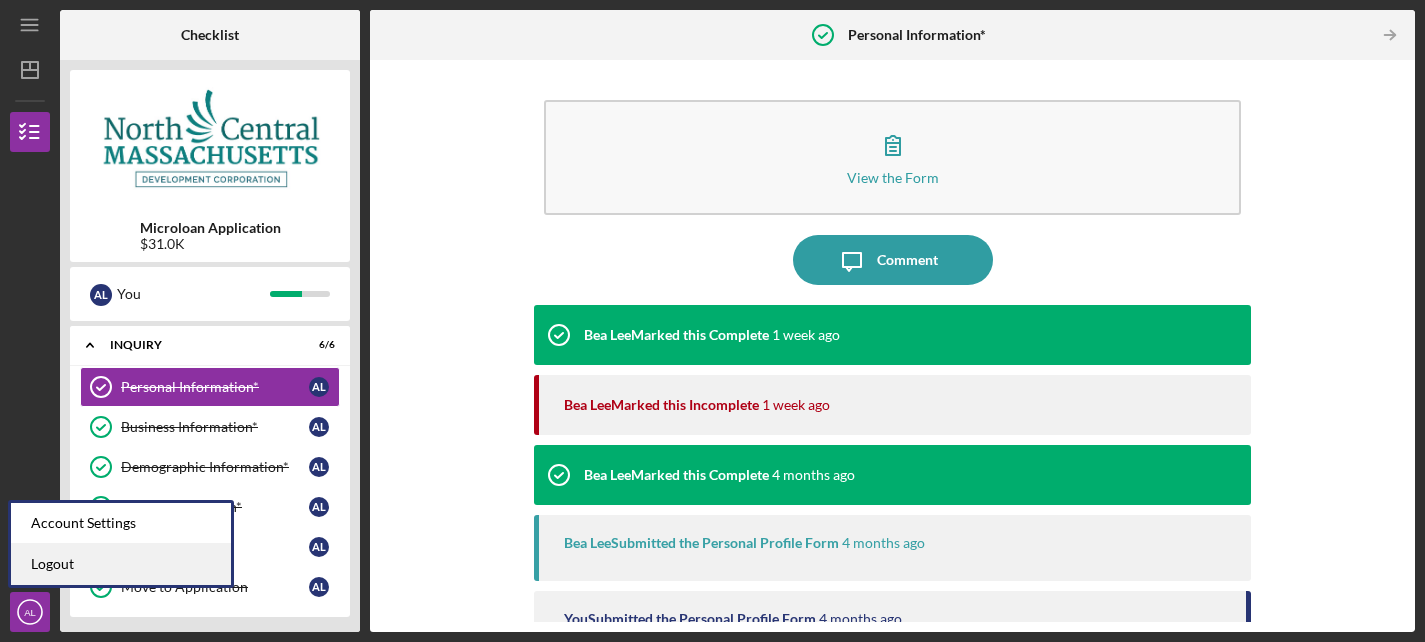 click on "Logout" at bounding box center [121, 564] 